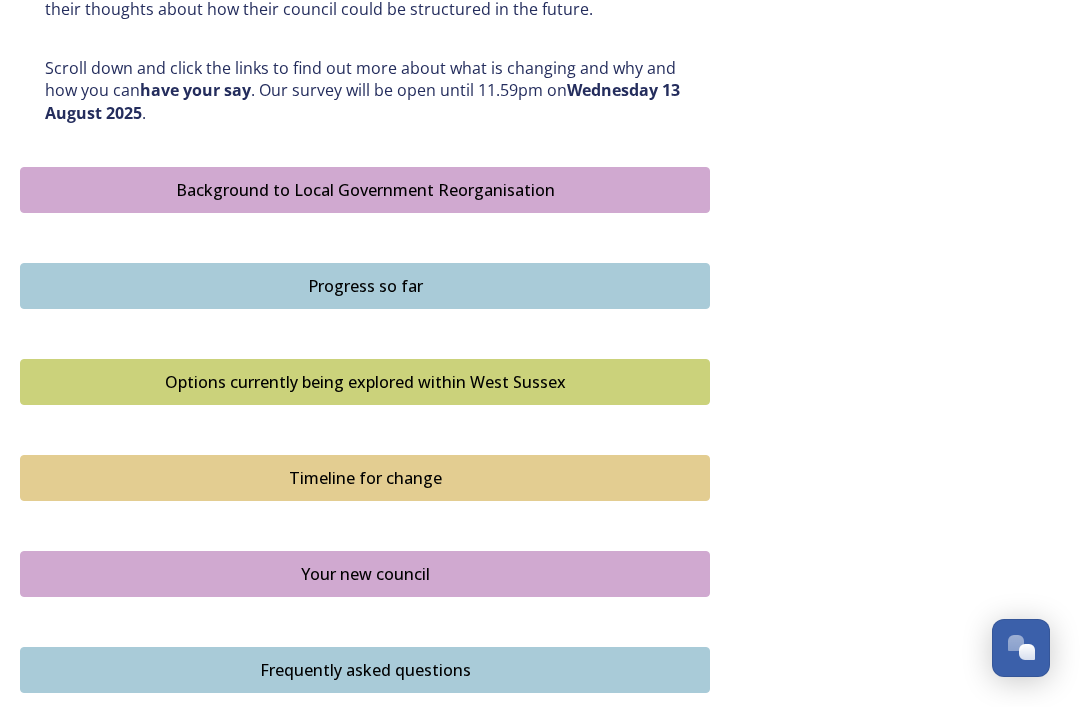 scroll, scrollTop: 1045, scrollLeft: 0, axis: vertical 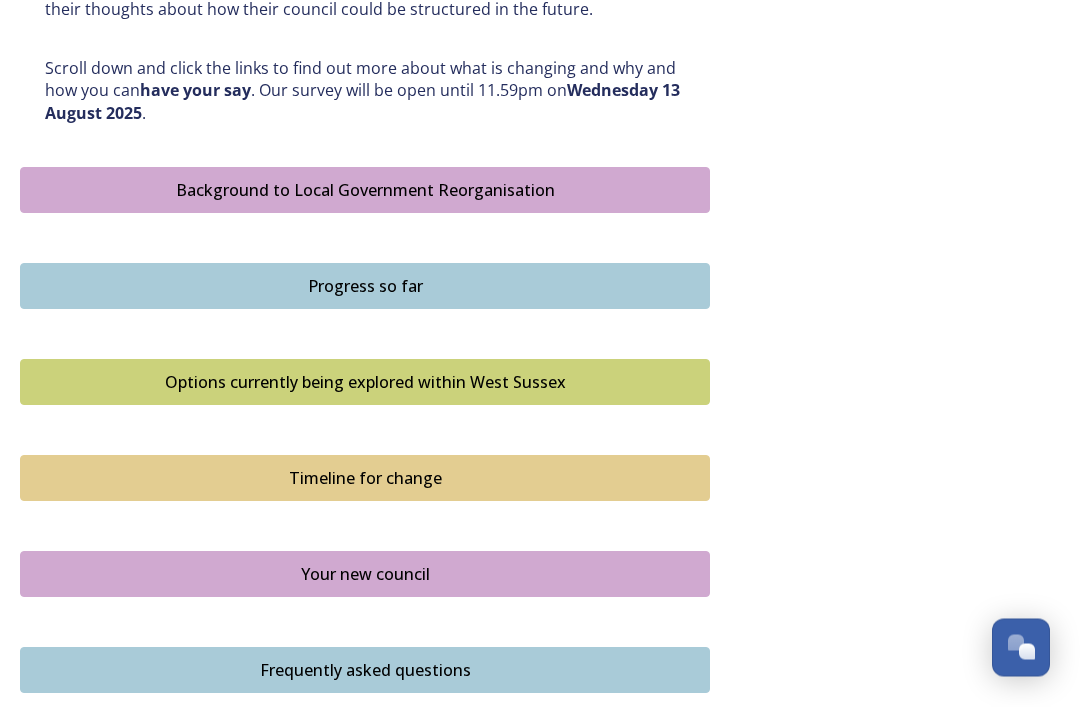 click on "Options currently being explored within West Sussex" at bounding box center [365, 383] 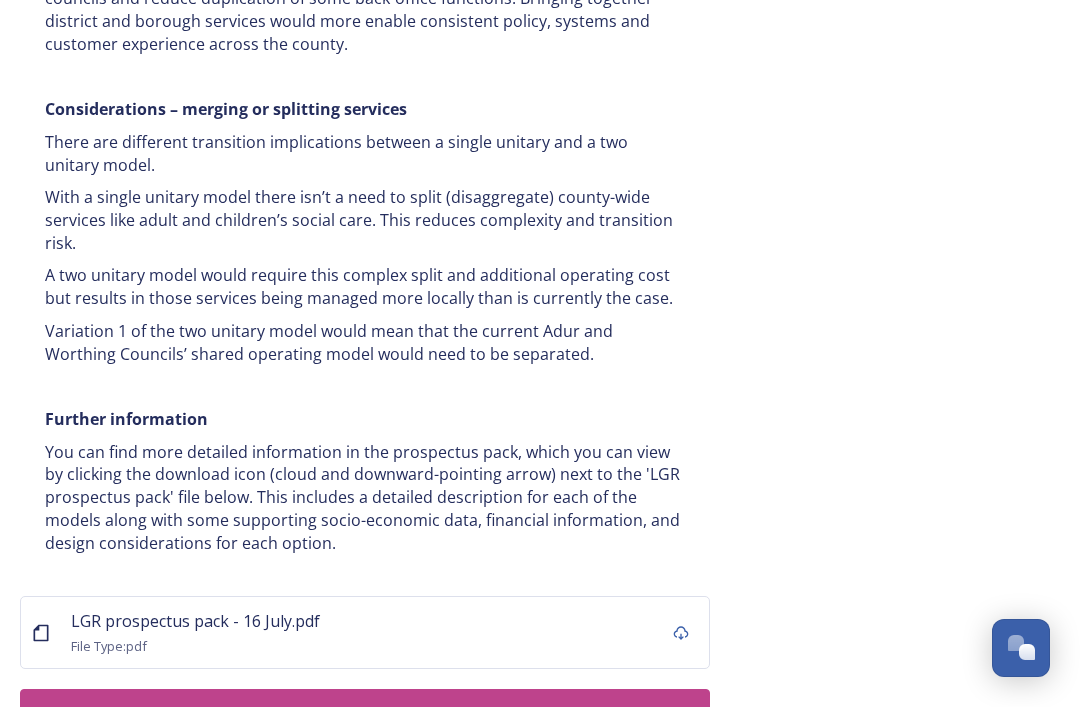 scroll, scrollTop: 3971, scrollLeft: 0, axis: vertical 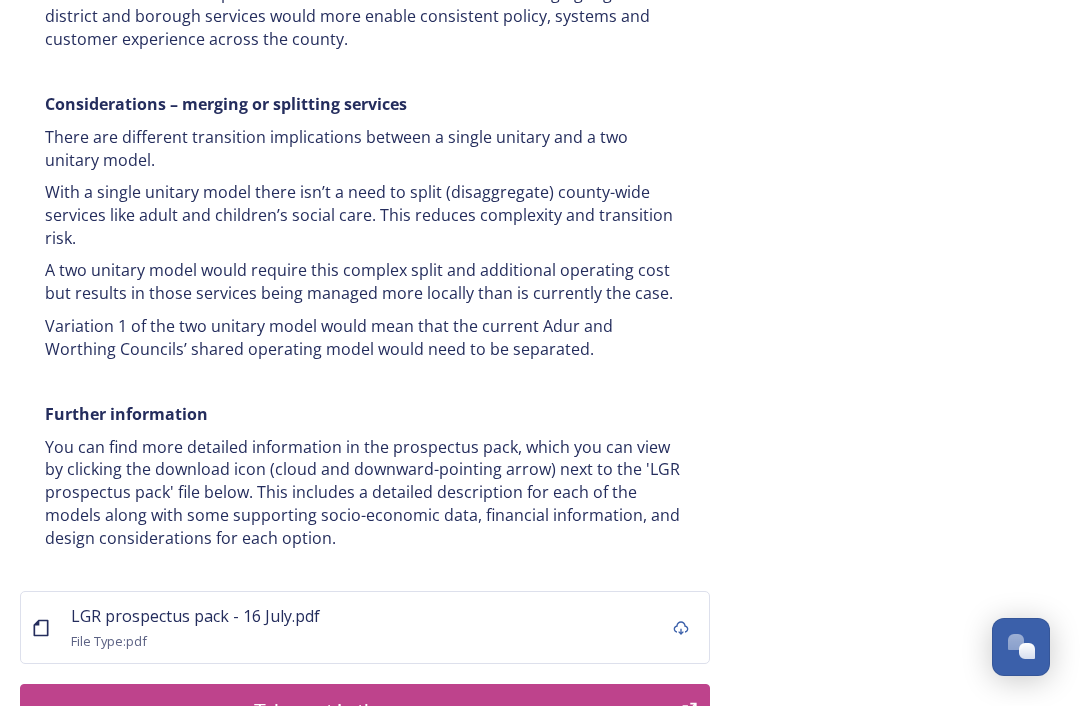 click on "Overview of options A single unitary model   A single county unitary would align with the current West Sussex county boundary. This would bring the County Council and all seven District and Borough Council services together to form a new unitary council for West Sussex. The single unitary would deliver services to some 900,862 residents. You can enlarge the map below by clicking the expand icon on the top right of the image. A single unitary model covering the complete West Sussex footprint in dark pink. A two unitary model – variation 1 One unitary combining Arun, Chichester and Worthing footprints and one unitary combining Adur, Crawley, Horsham, and Mid-Sussex footprints. A new authority covering an Arun, Chichester, and Worthing footprint would deliver services to some 408,251 residents   A new authority covering an Adur, Crawley, Horsham, and Mid Sussex footprint would deliver services to some 492,611 residents    A two unitary model – variation 2     Our area    Scale         File Type:" at bounding box center (540, -1515) 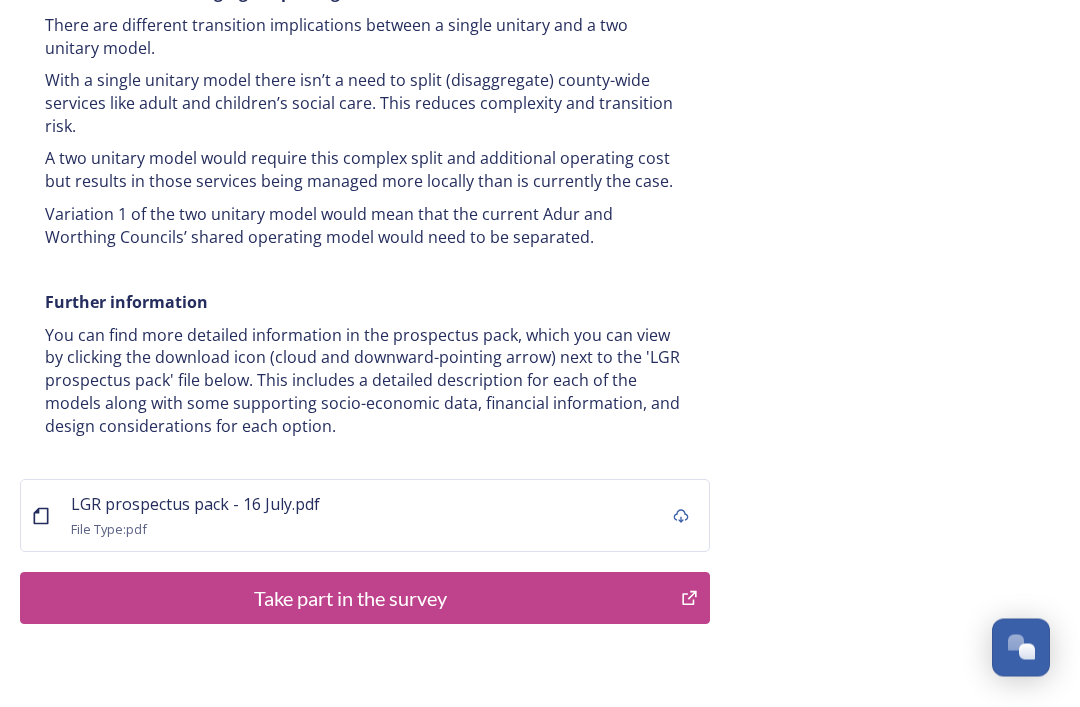scroll, scrollTop: 4095, scrollLeft: 0, axis: vertical 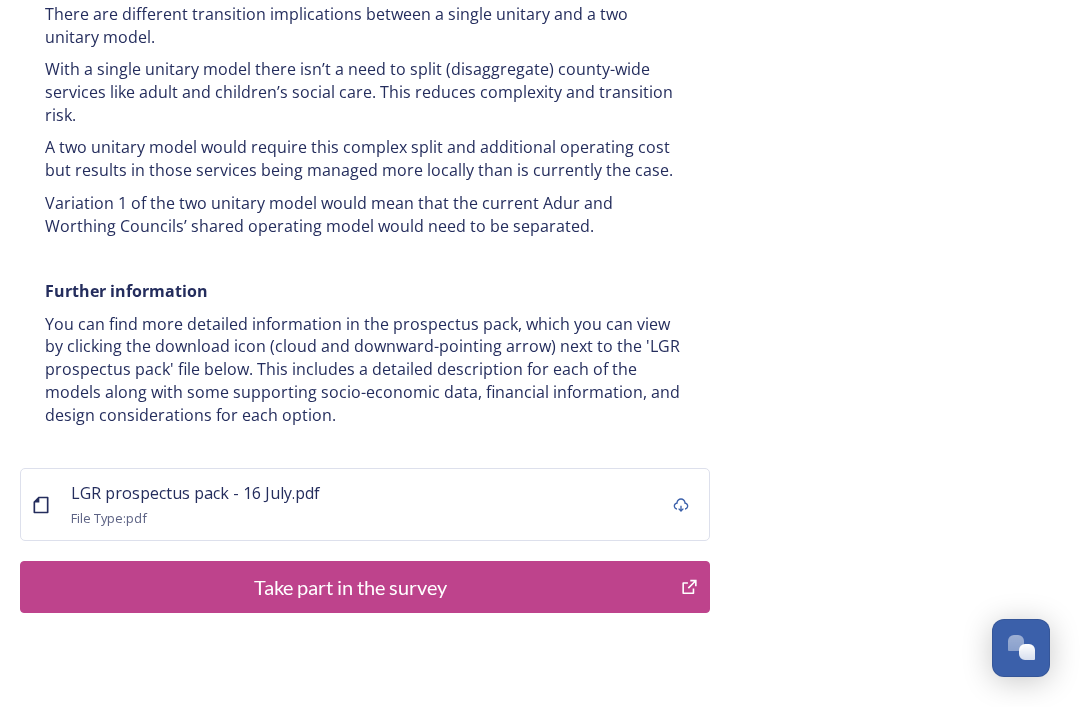 click on "Take part in the survey" at bounding box center [350, 587] 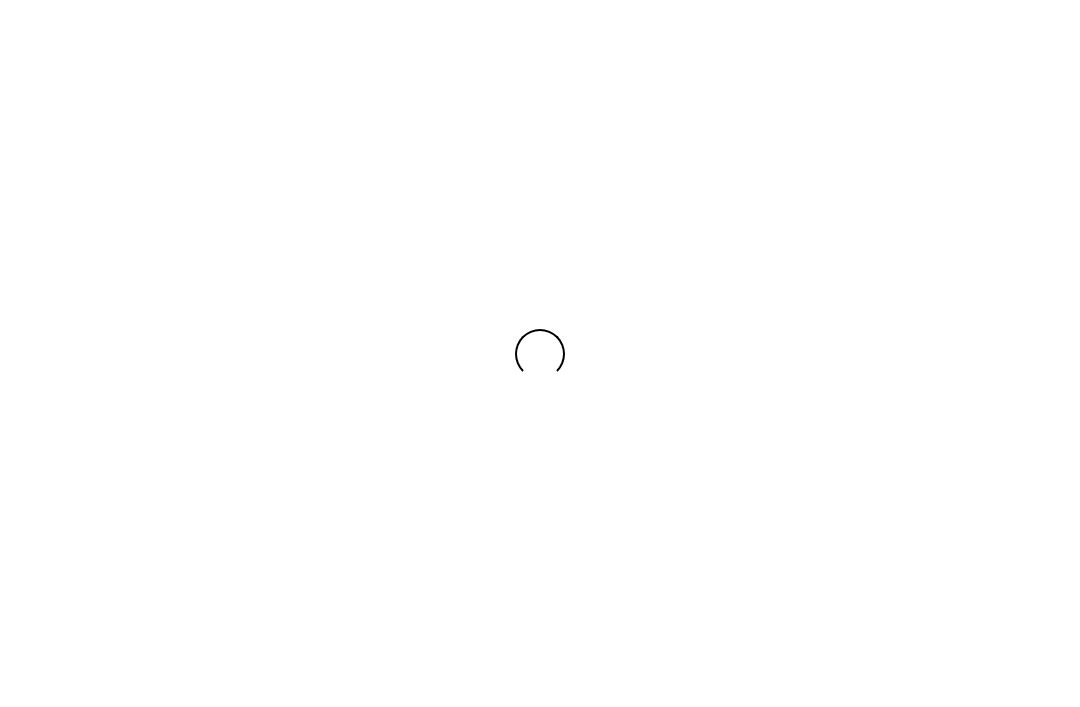 scroll, scrollTop: 0, scrollLeft: 0, axis: both 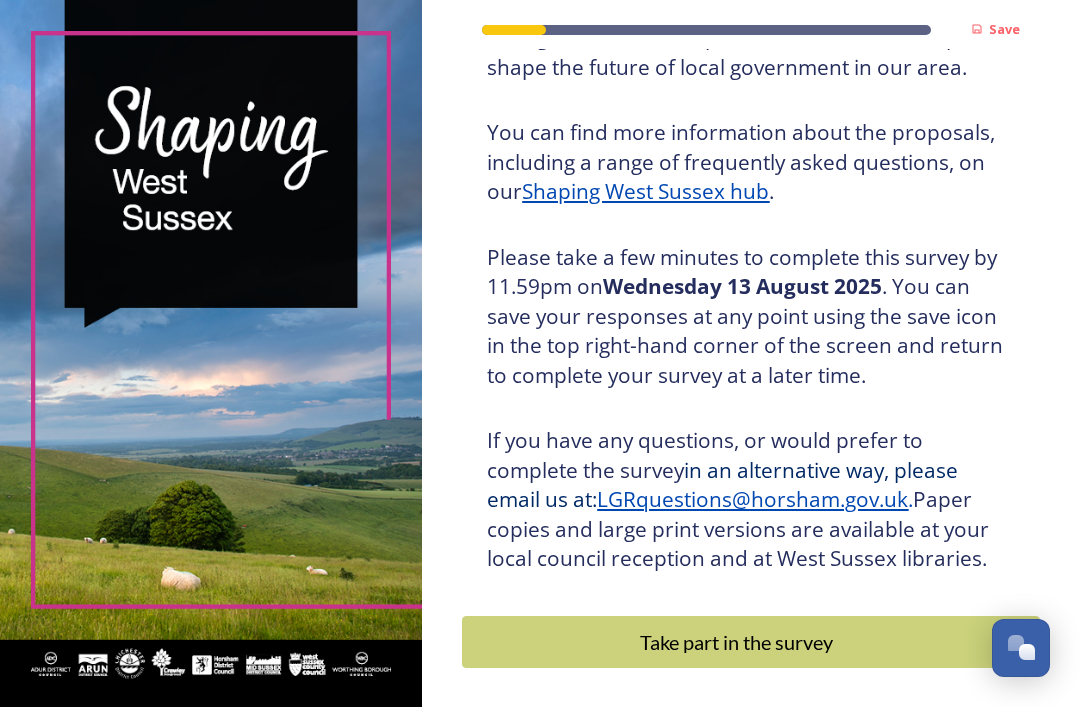 click on "Take part in the survey" at bounding box center [736, 642] 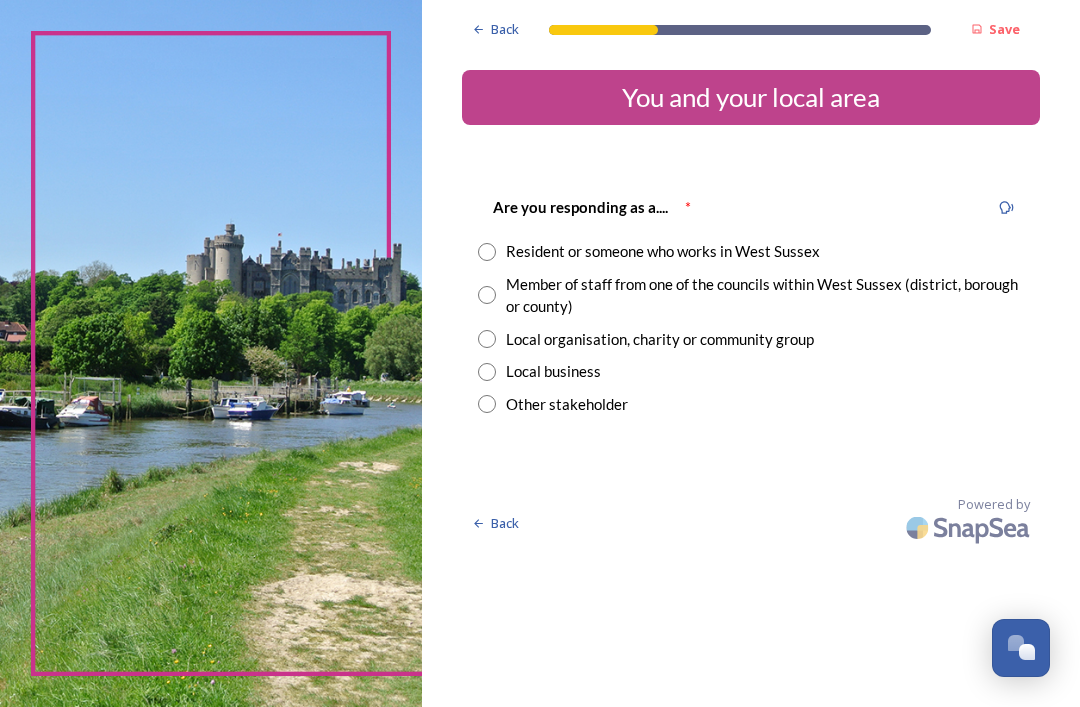 click on "Resident or someone who works in West Sussex" at bounding box center [663, 251] 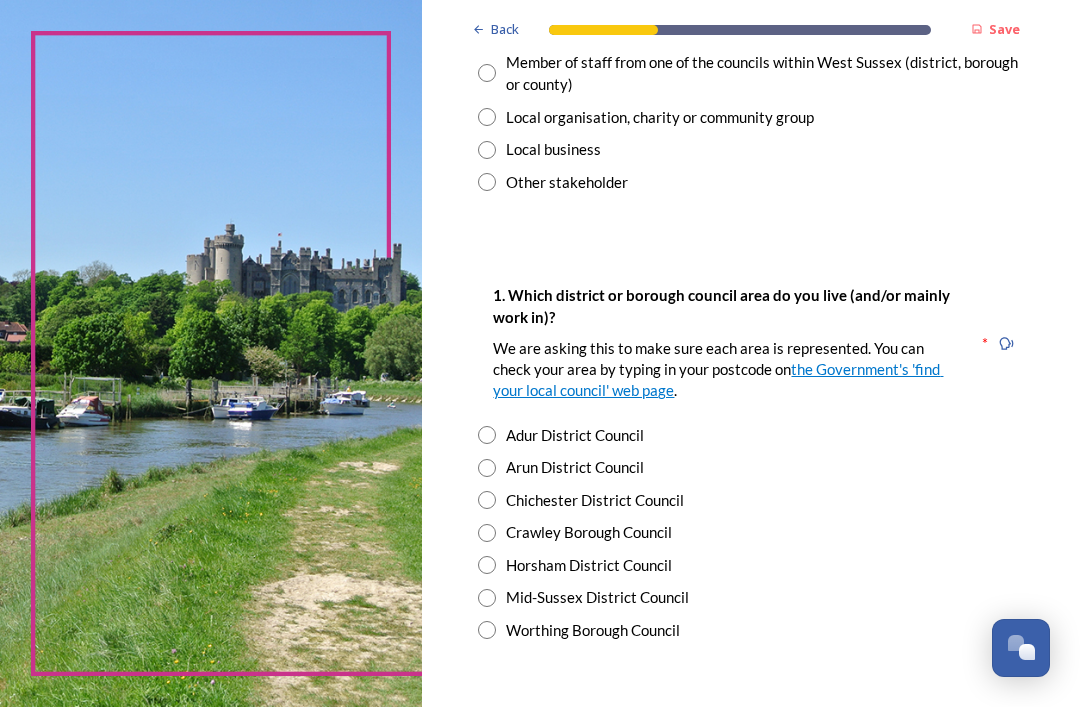 scroll, scrollTop: 222, scrollLeft: 0, axis: vertical 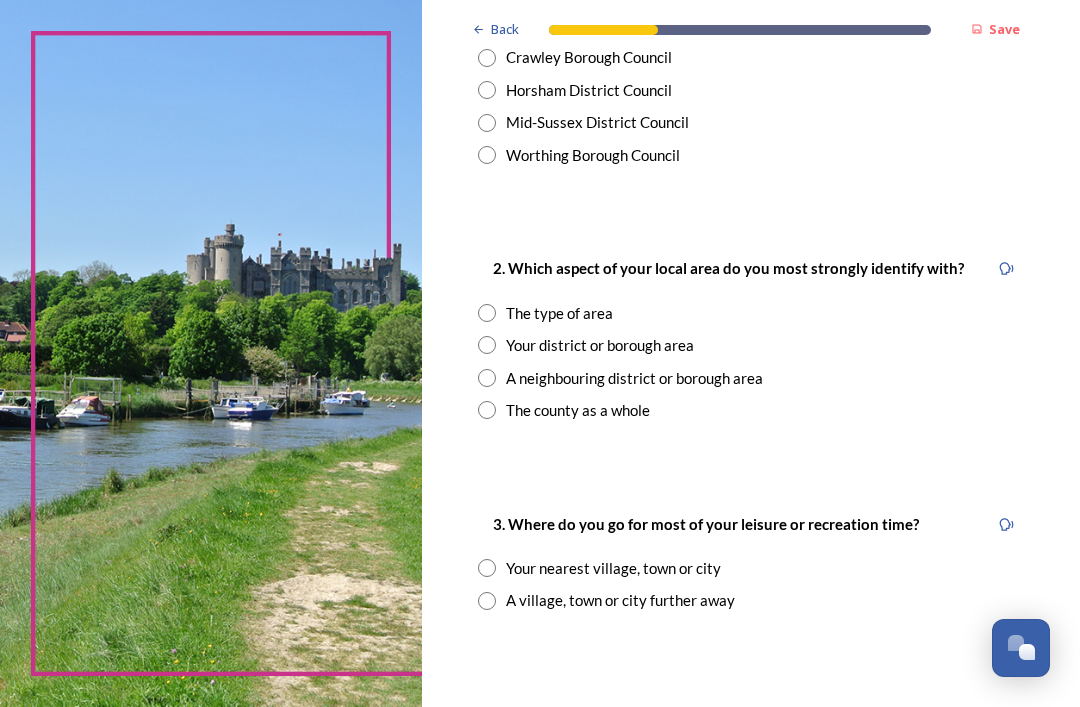 click on "Your district or borough area" at bounding box center [600, 345] 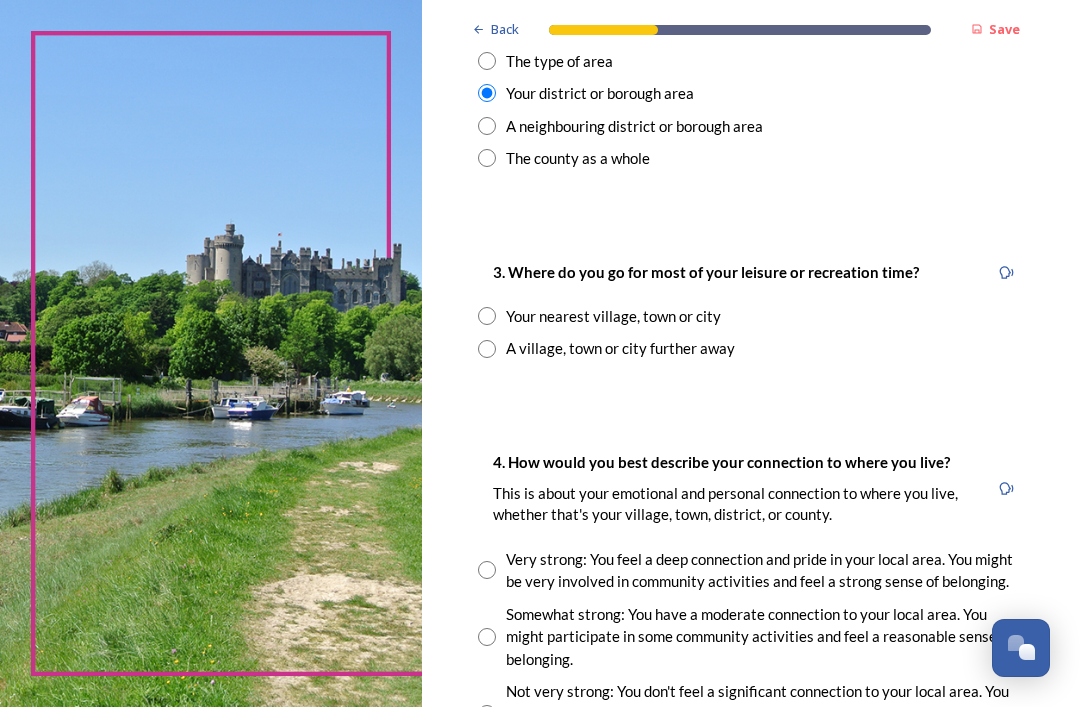scroll, scrollTop: 951, scrollLeft: 0, axis: vertical 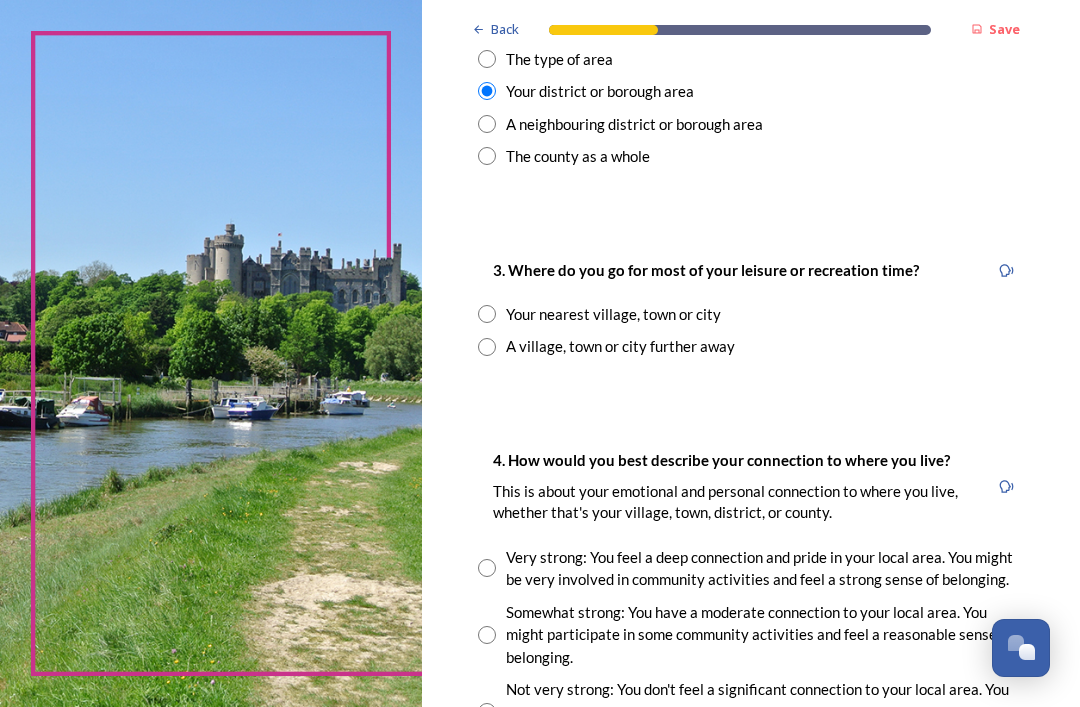 click on "3. Where do you go for most of your leisure or recreation time? Your nearest village, town or city A village, town or city further away" at bounding box center (751, 308) 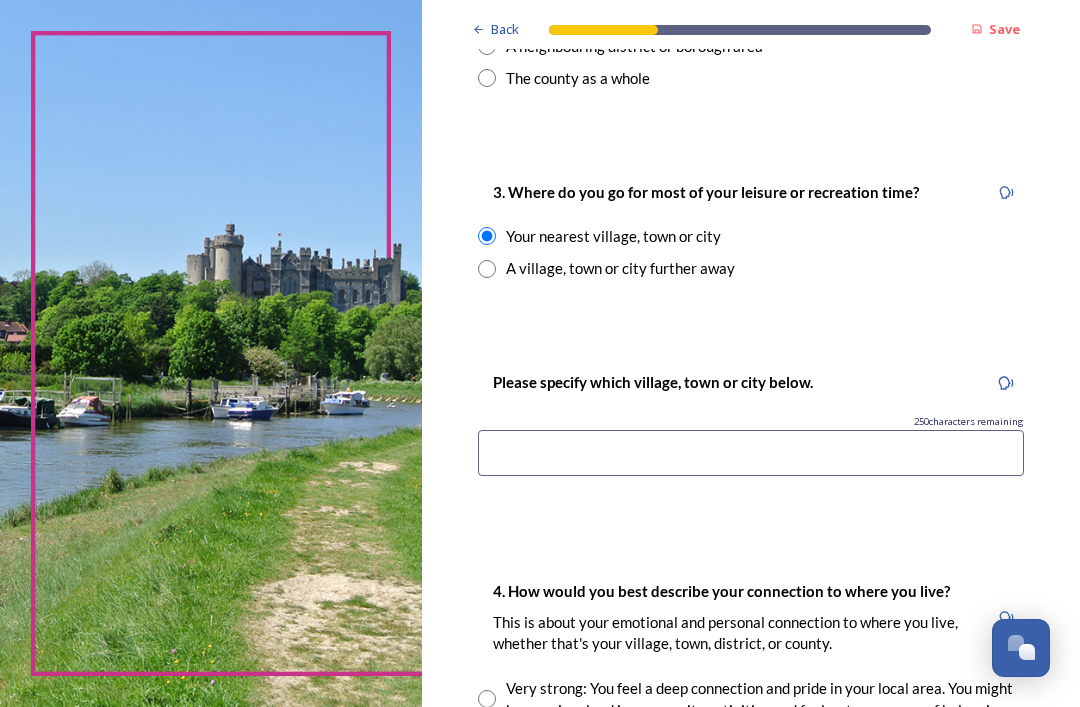 scroll, scrollTop: 1030, scrollLeft: 0, axis: vertical 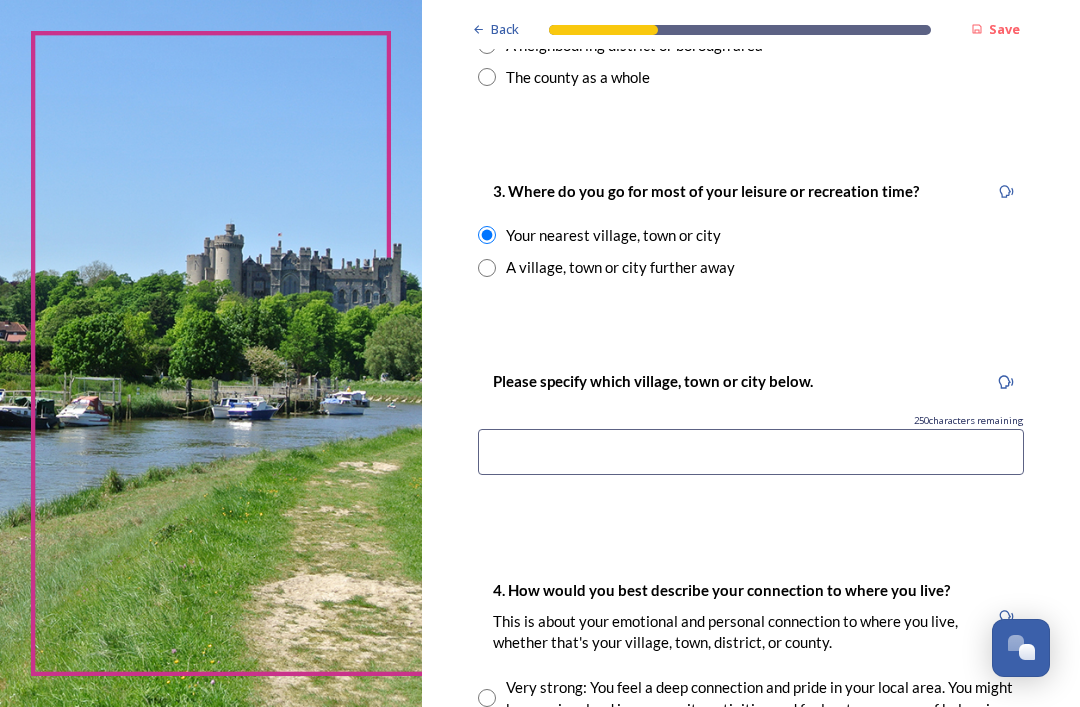 click at bounding box center (751, 452) 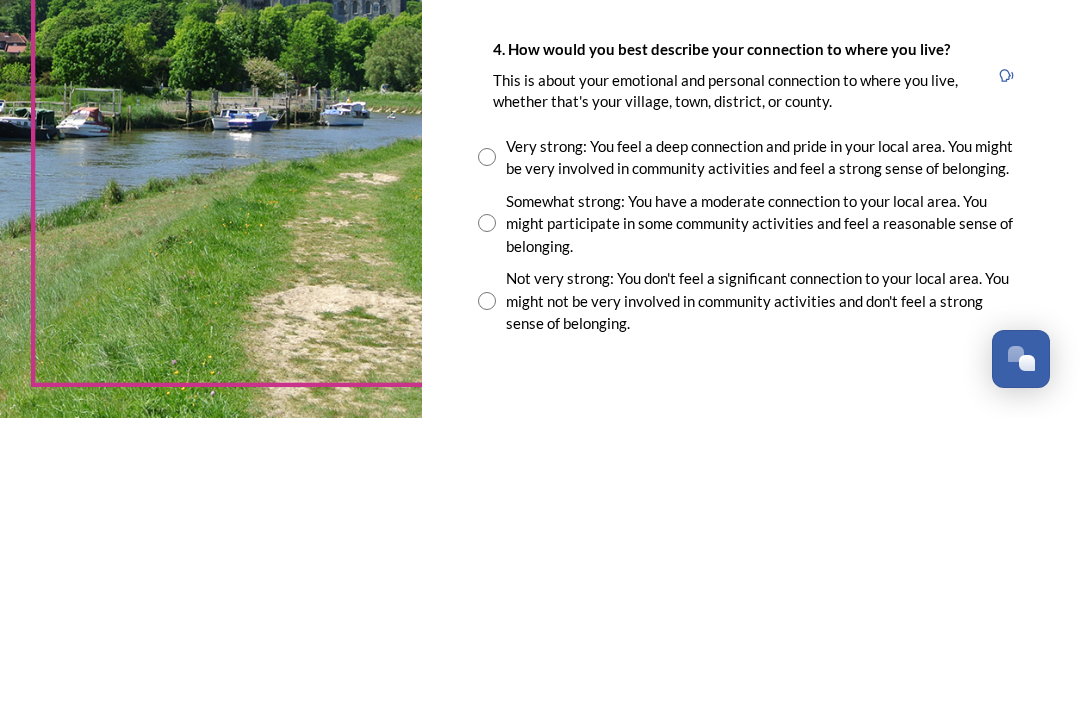 scroll, scrollTop: 1285, scrollLeft: 0, axis: vertical 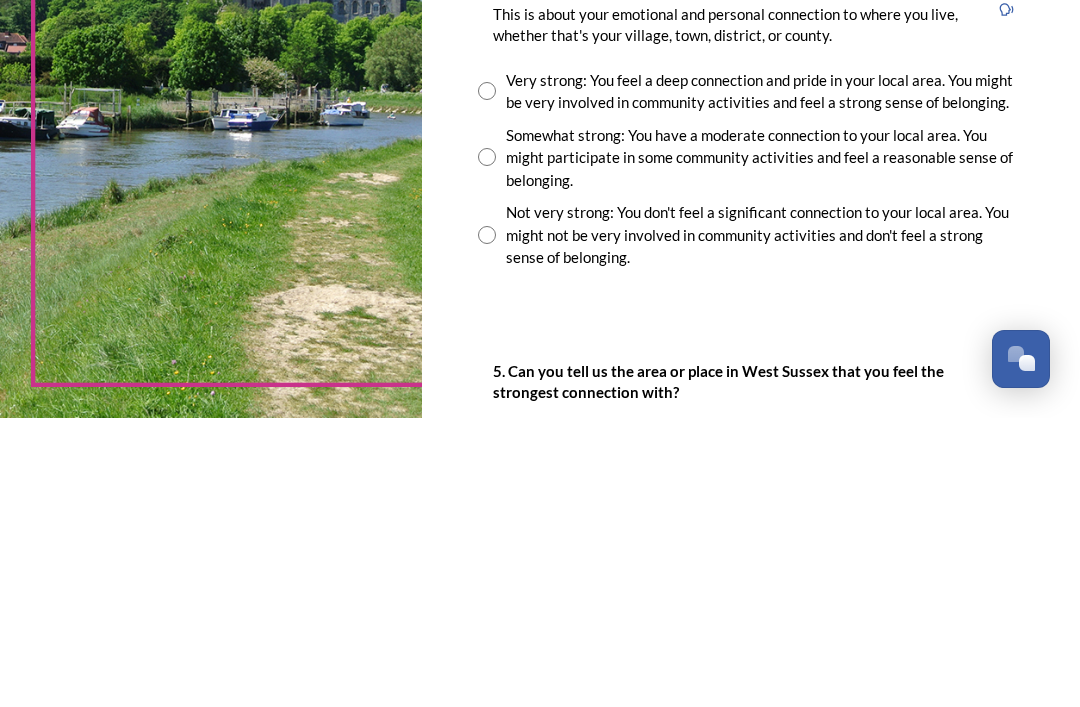 type on "Chichester" 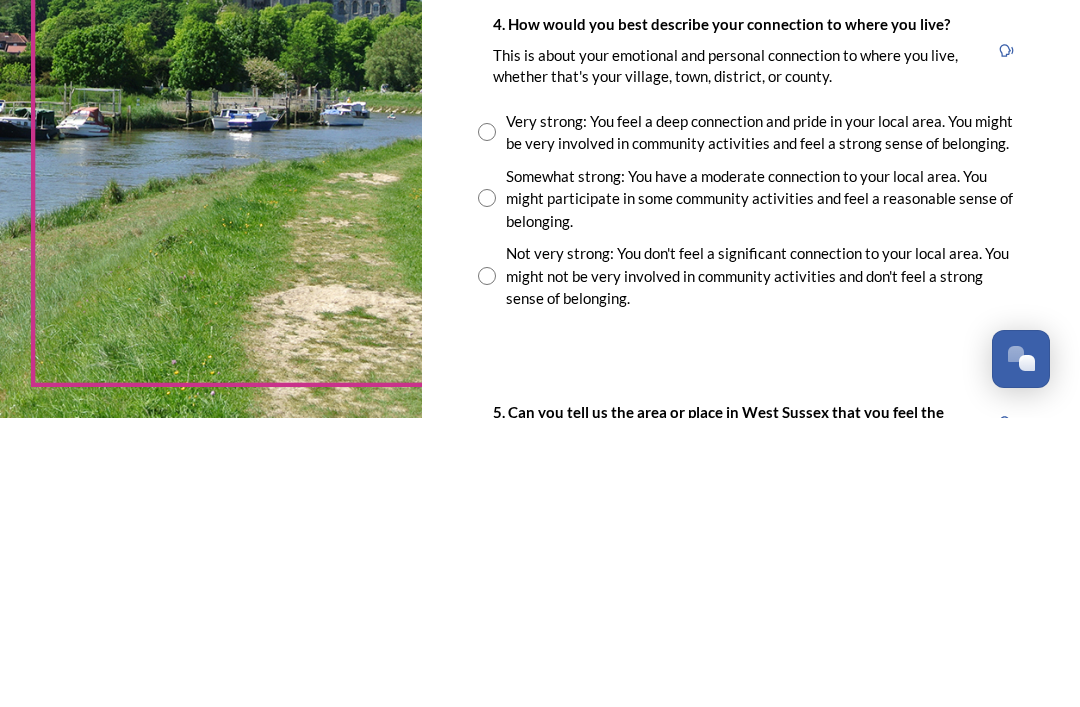 scroll, scrollTop: 1307, scrollLeft: 0, axis: vertical 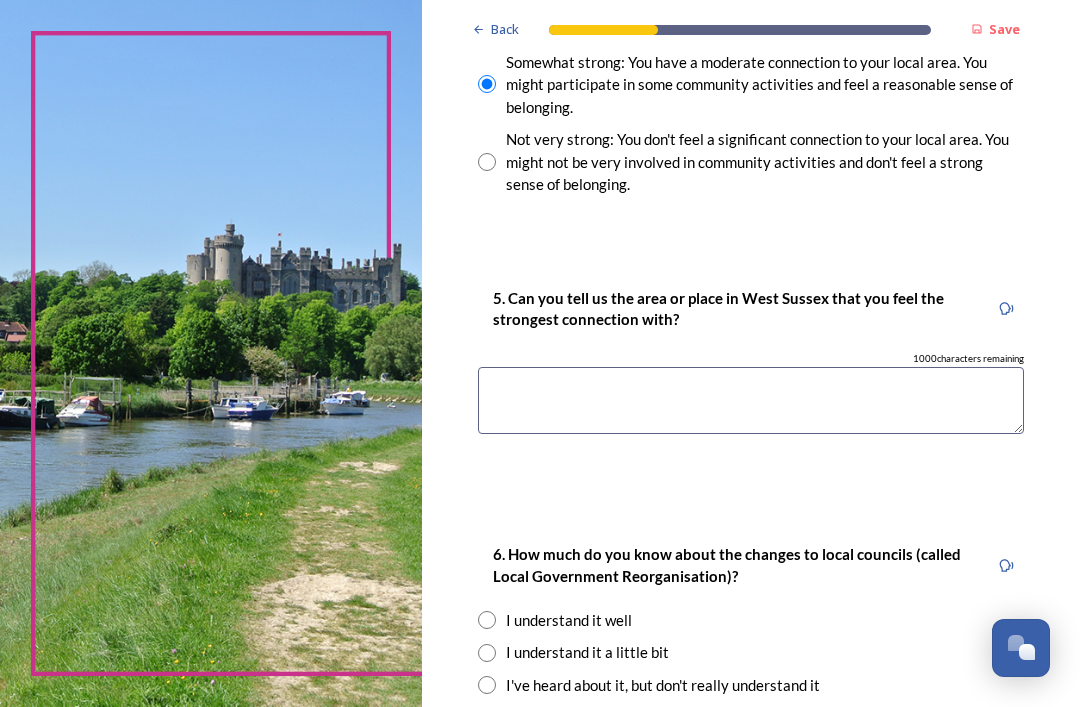 click at bounding box center (751, 400) 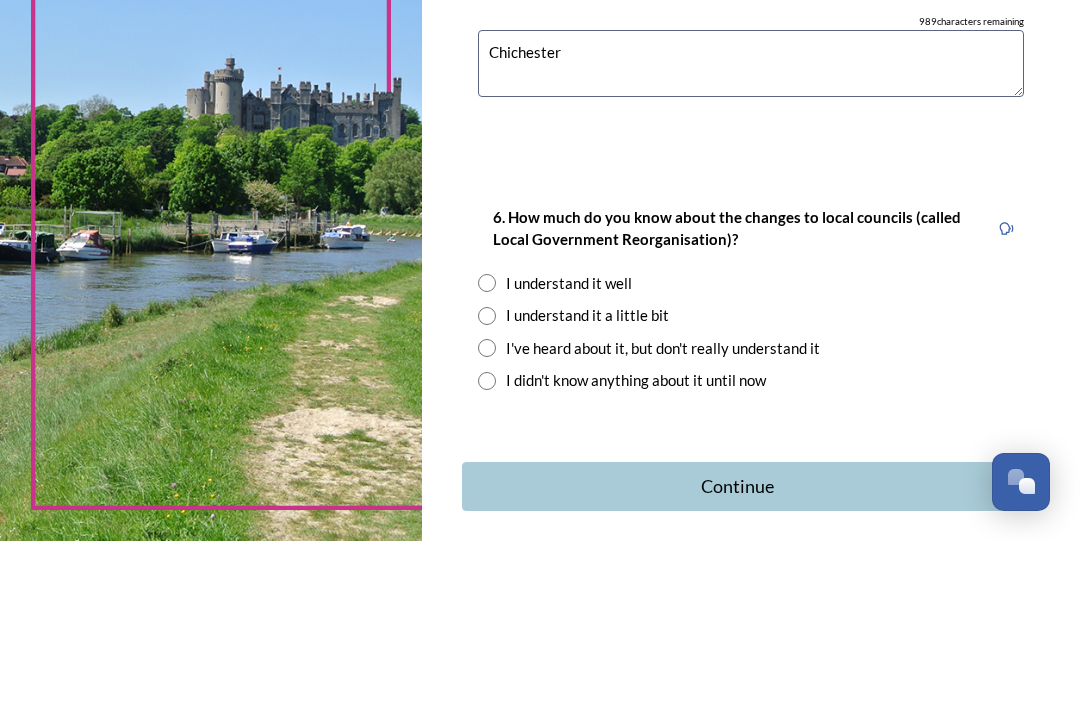 scroll, scrollTop: 1879, scrollLeft: 0, axis: vertical 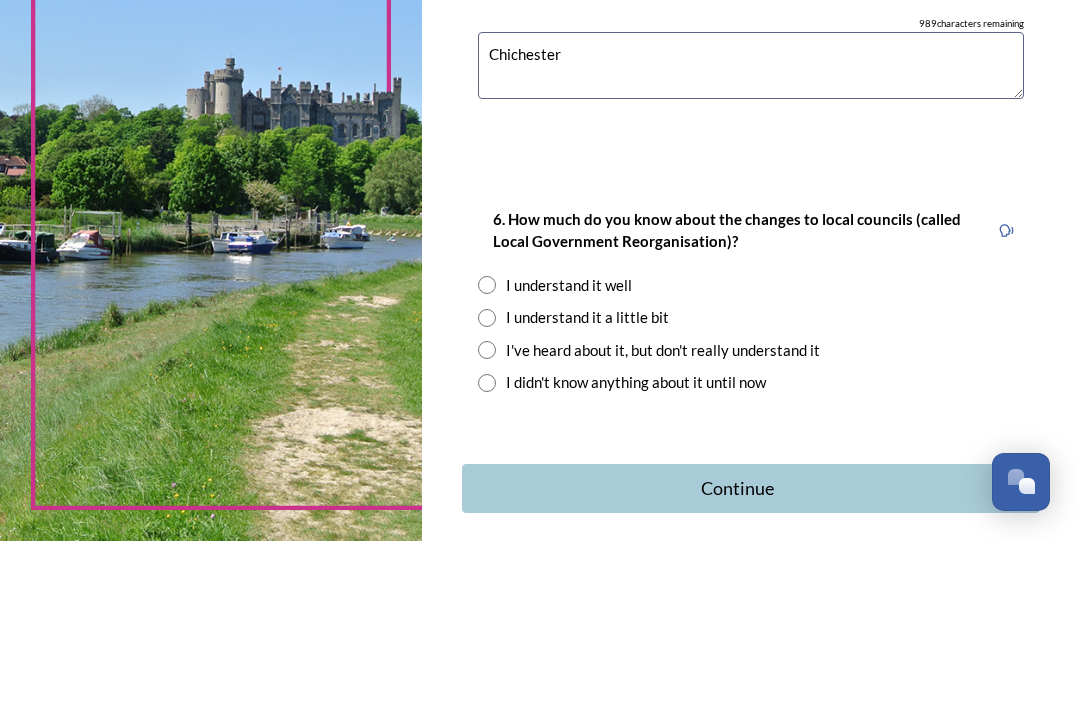 type on "Chichester" 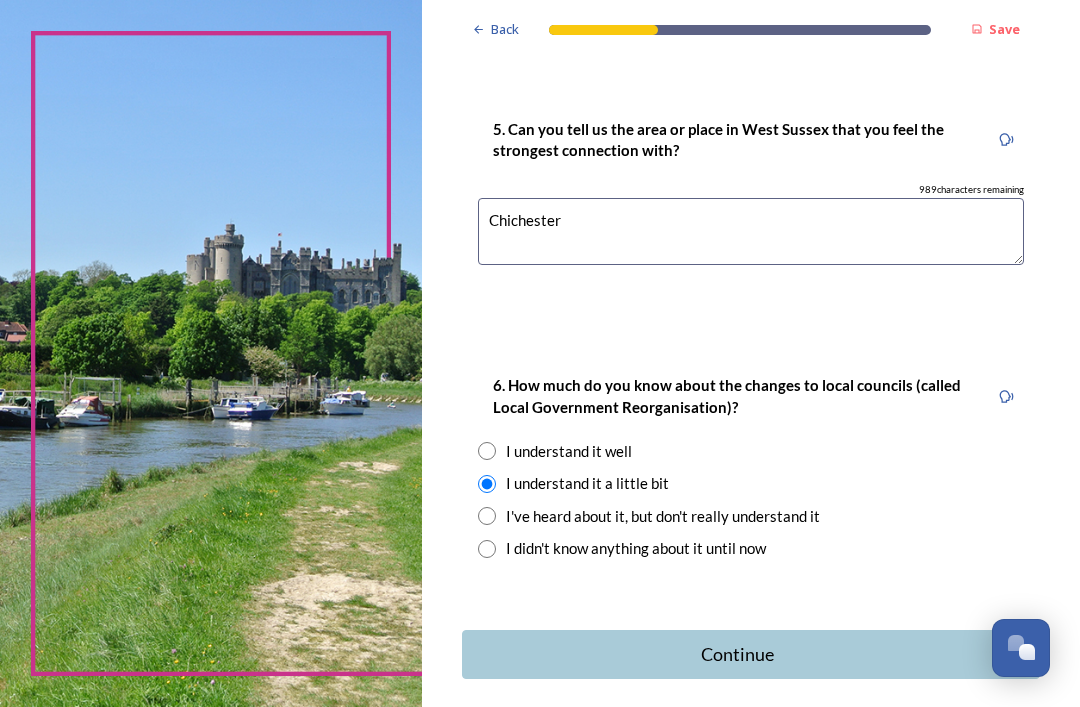 click on "I've heard about it, but don't really understand it" at bounding box center (751, 516) 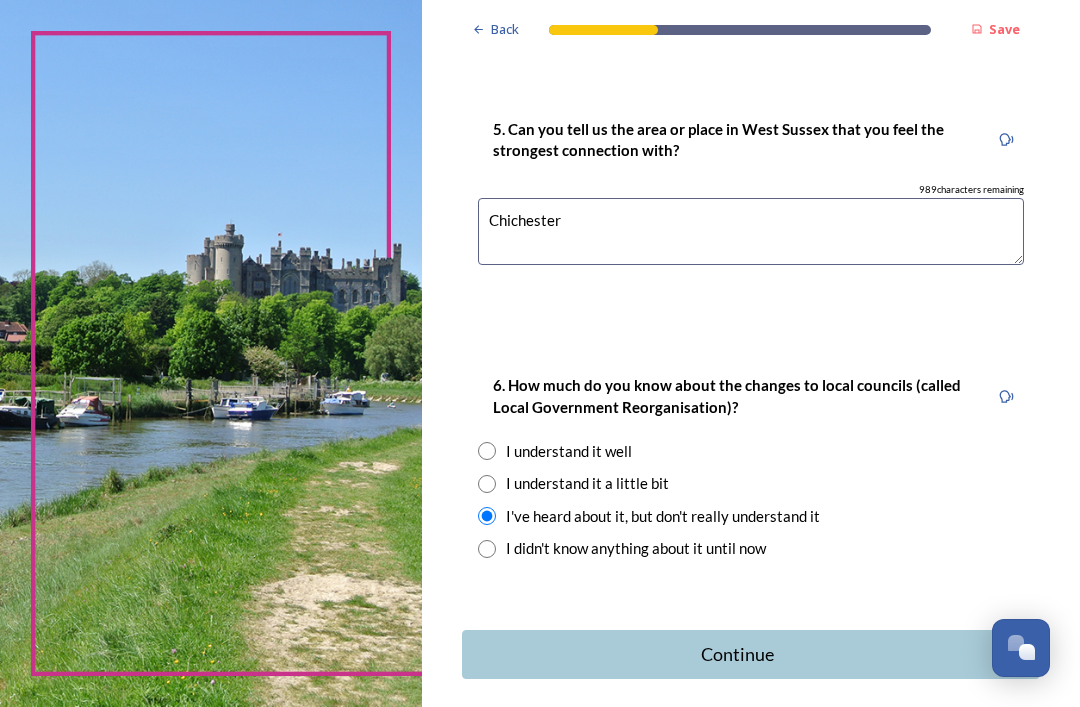click on "I understand it a little bit" at bounding box center [751, 483] 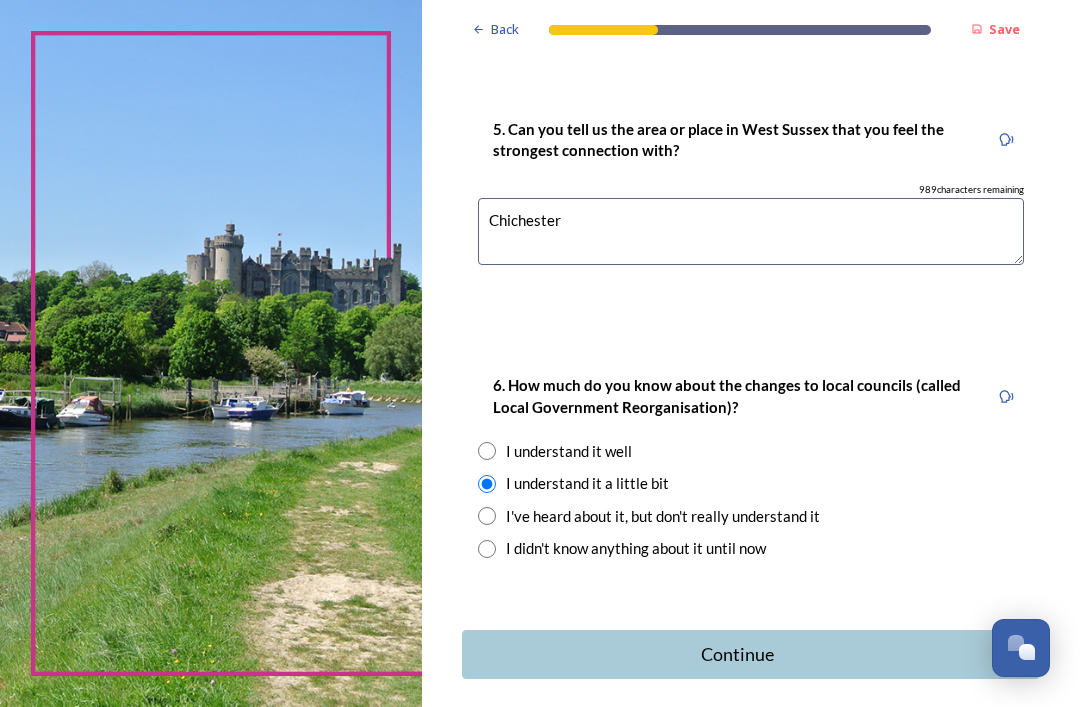 click on "Continue" at bounding box center [737, 654] 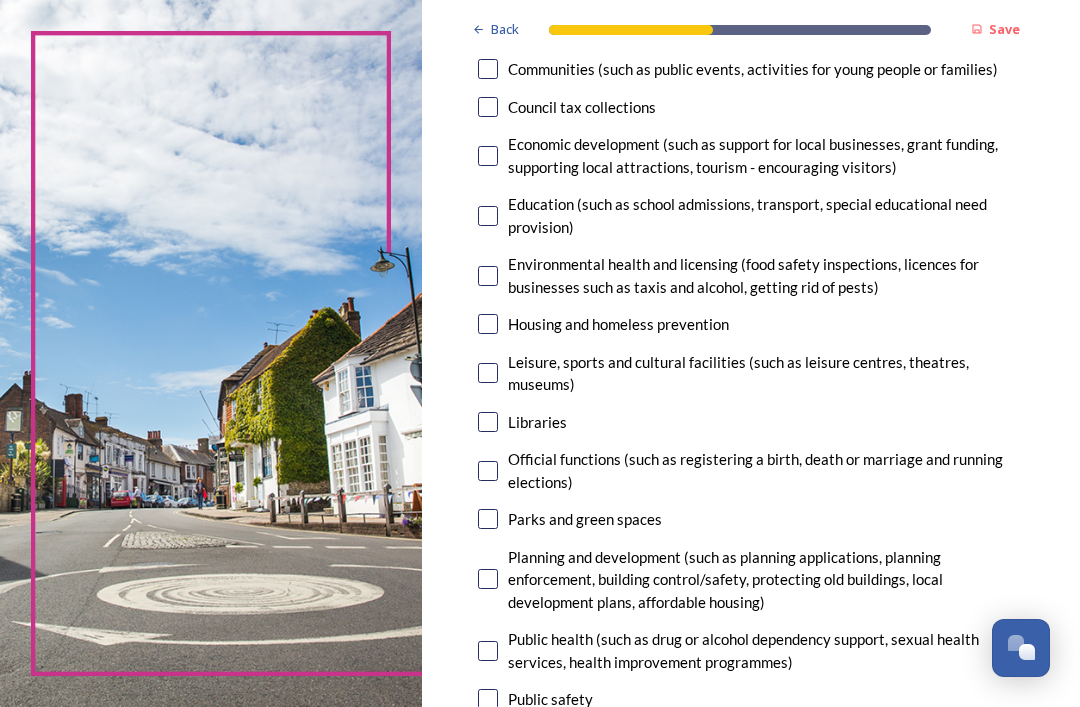 scroll, scrollTop: 381, scrollLeft: 0, axis: vertical 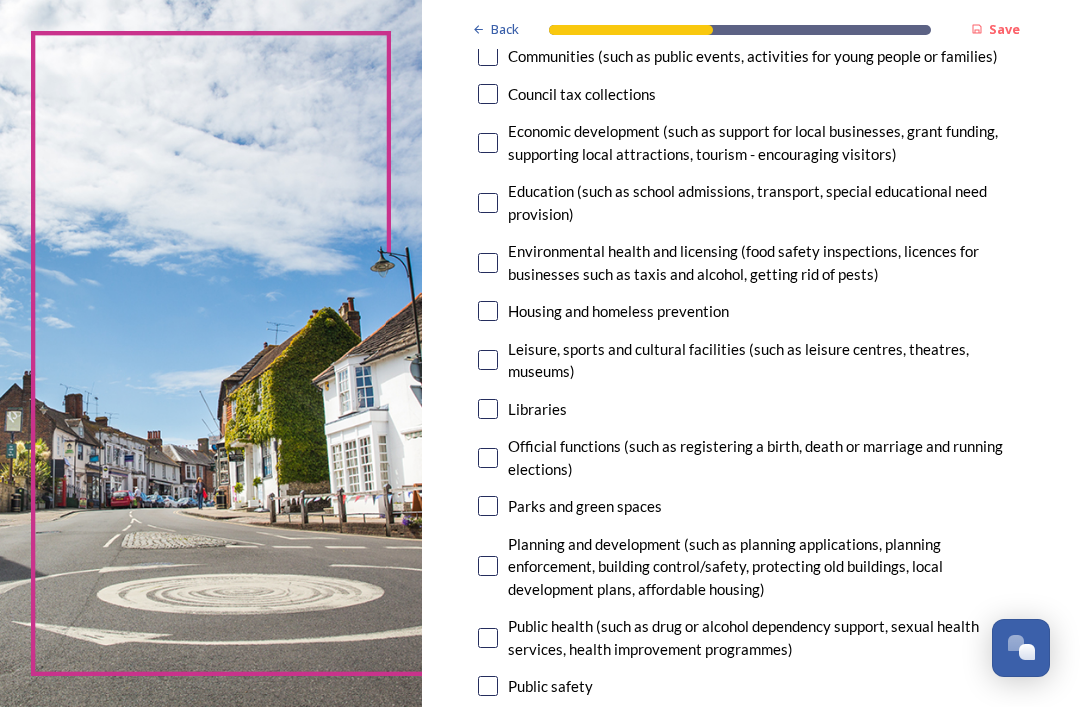 click on "Leisure, sports and cultural facilities (such as leisure centres, theatres, museums)" at bounding box center (766, 360) 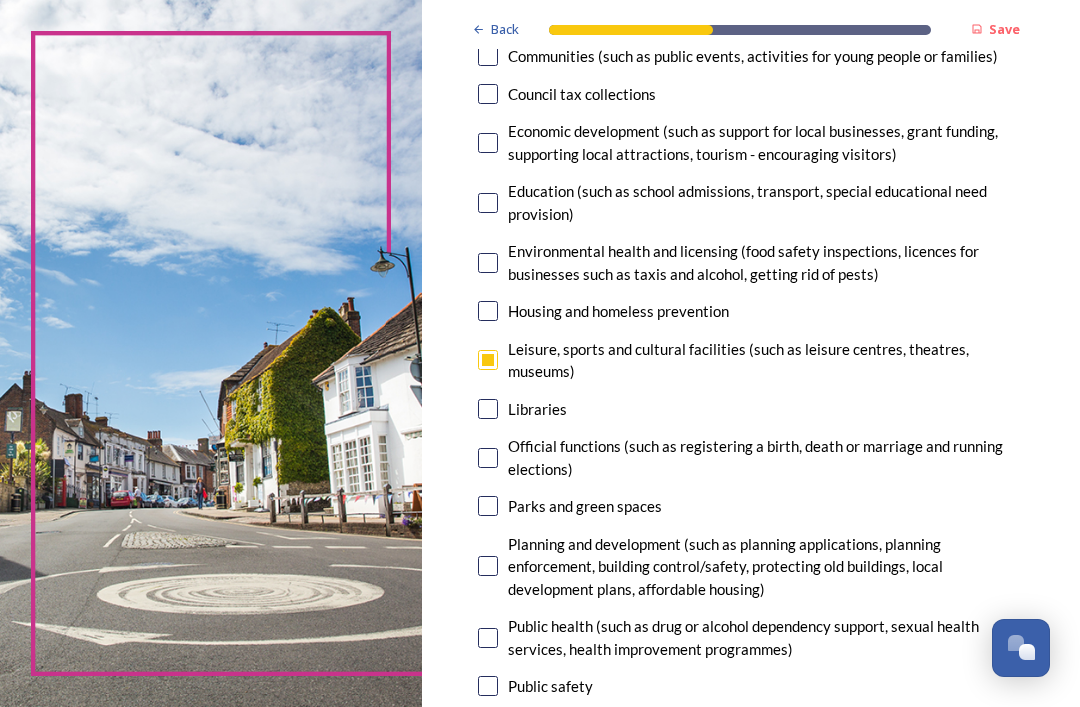 checkbox on "true" 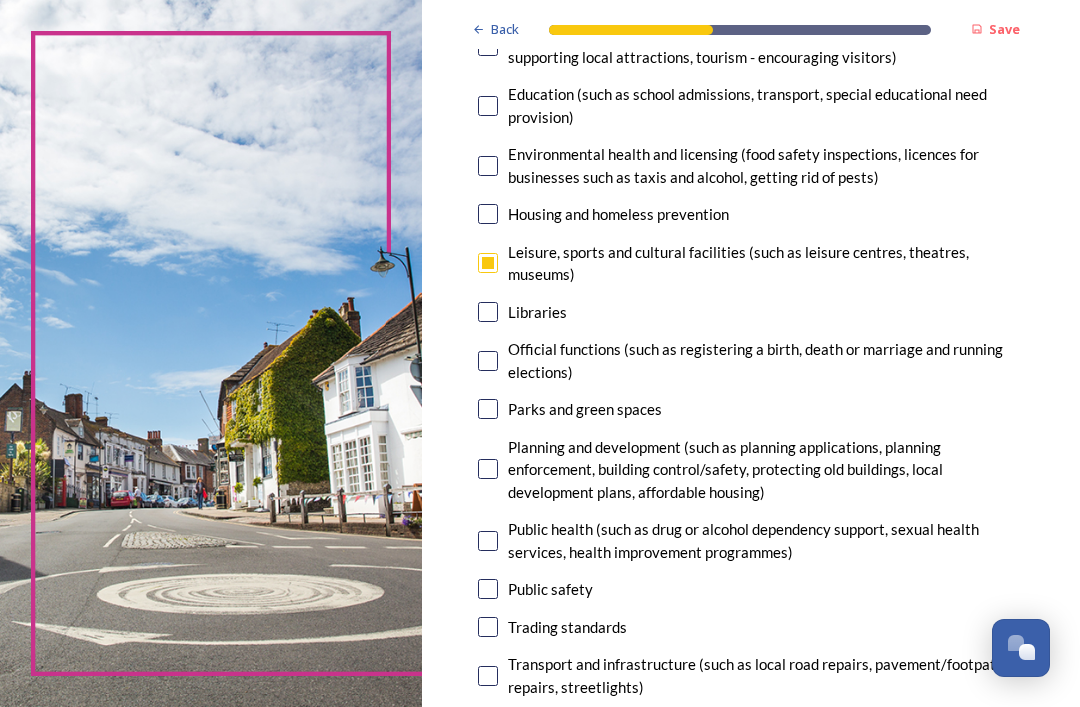 scroll, scrollTop: 482, scrollLeft: 0, axis: vertical 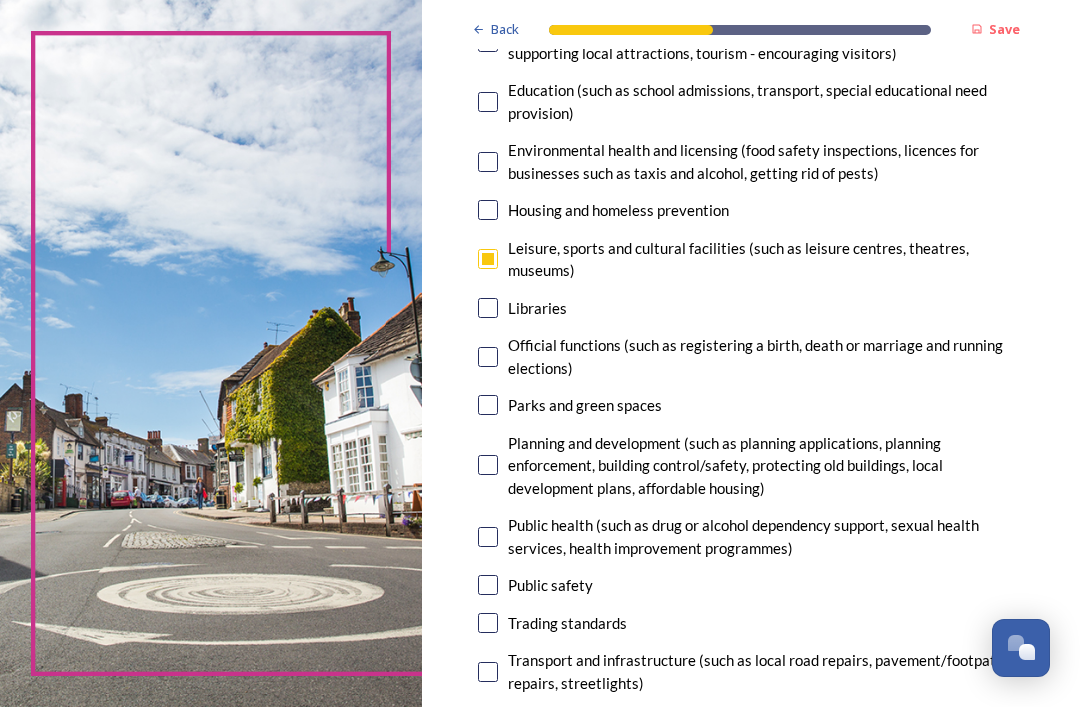 click at bounding box center (488, 405) 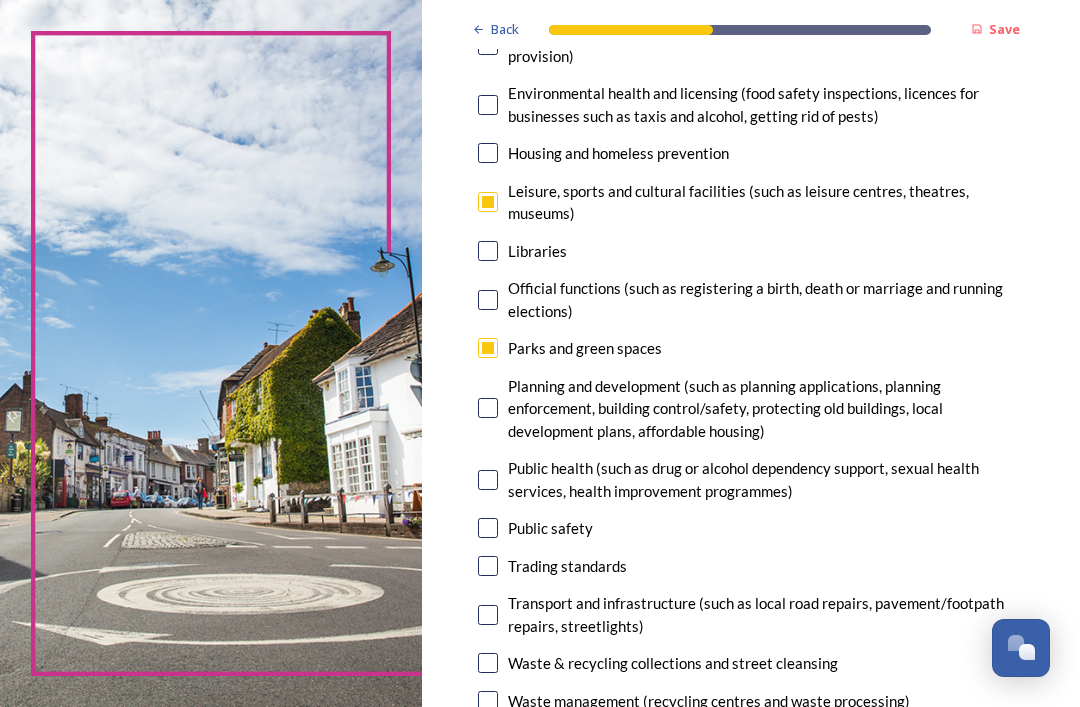 scroll, scrollTop: 540, scrollLeft: 0, axis: vertical 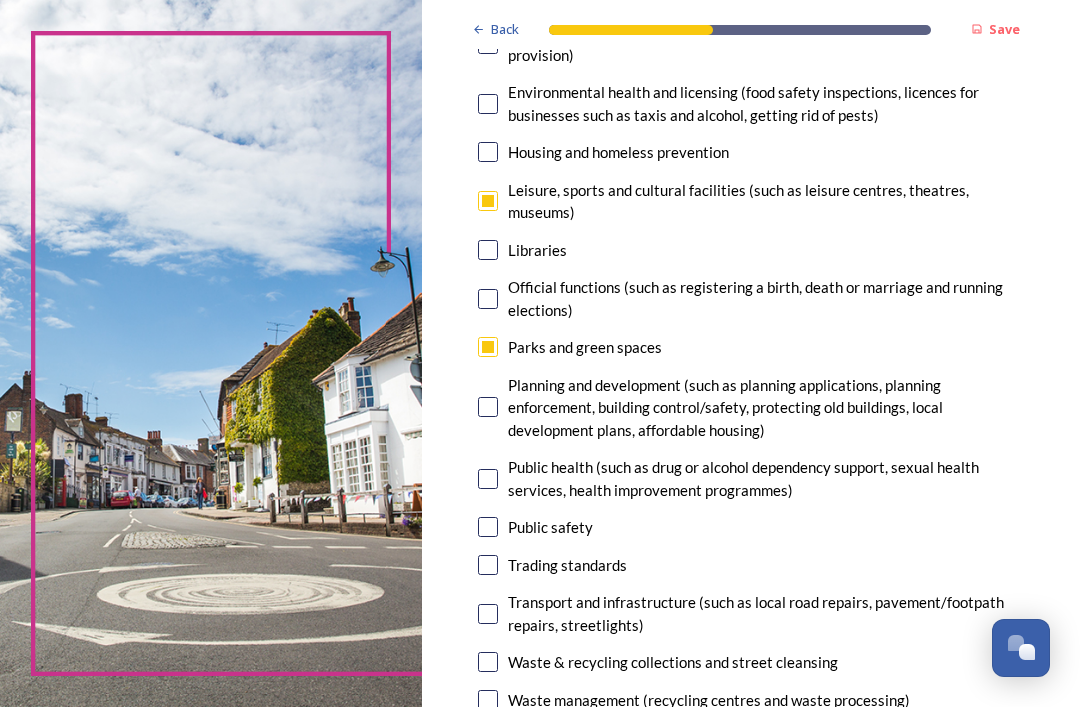click at bounding box center [488, 407] 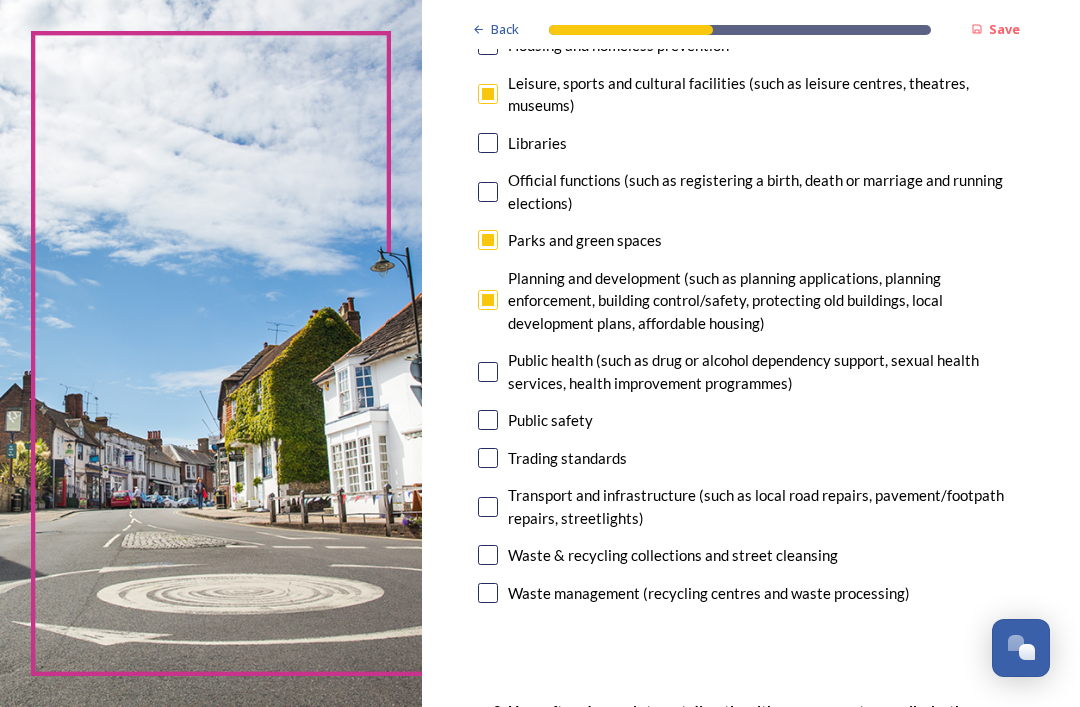 scroll, scrollTop: 648, scrollLeft: 0, axis: vertical 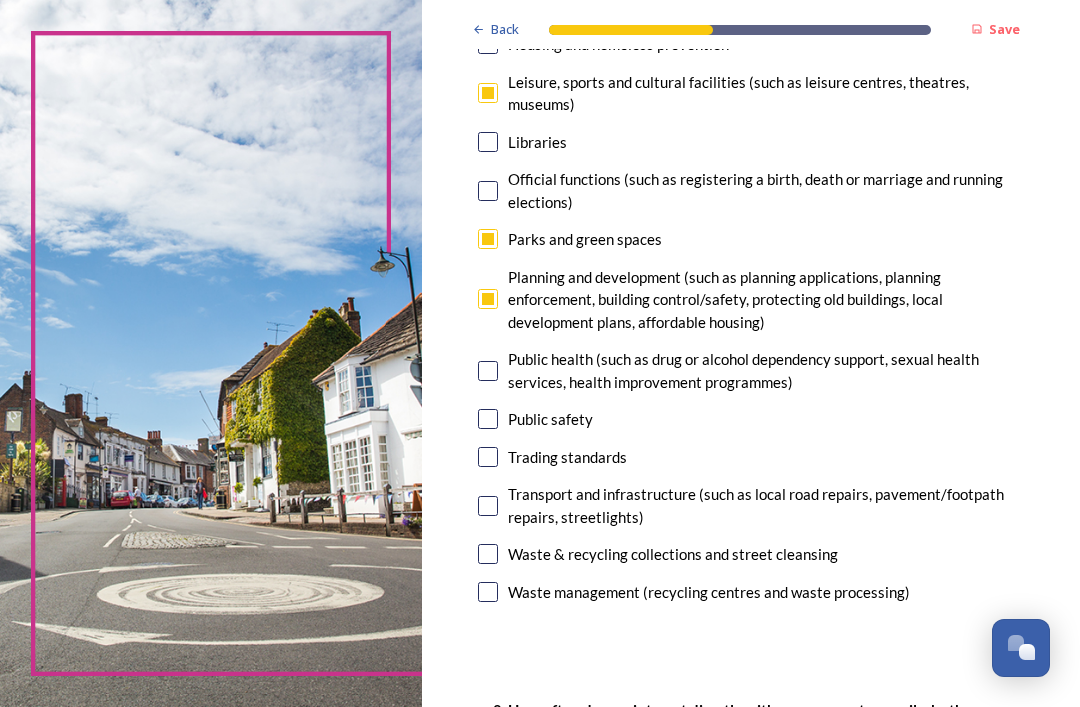 click at bounding box center (488, 419) 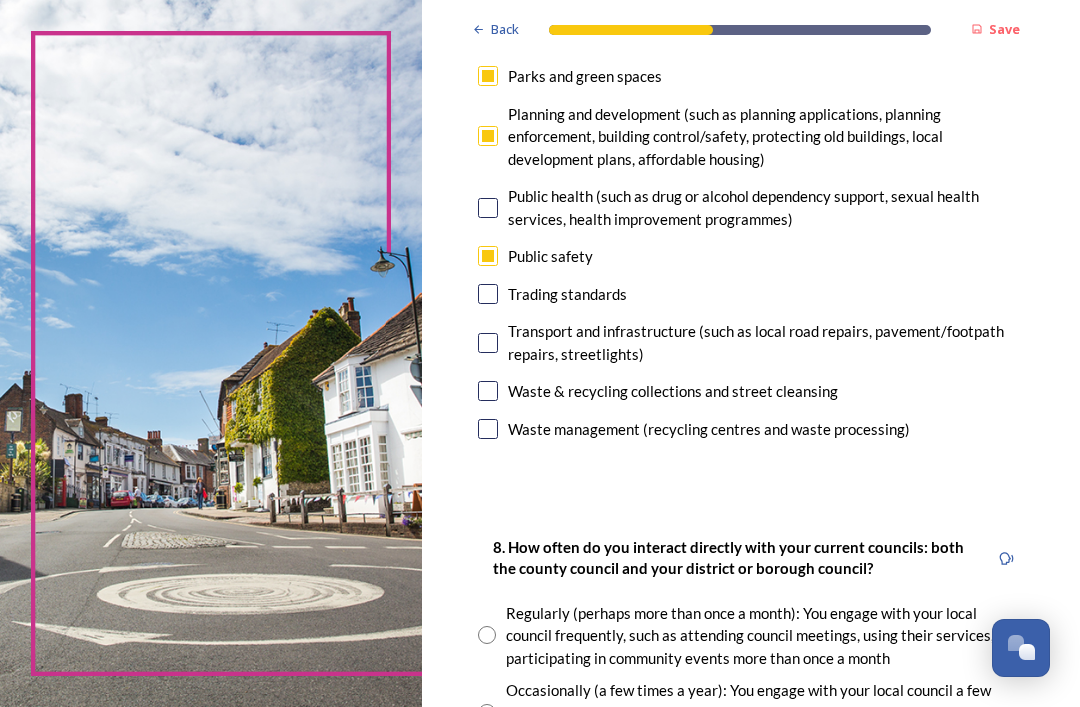 scroll, scrollTop: 811, scrollLeft: 0, axis: vertical 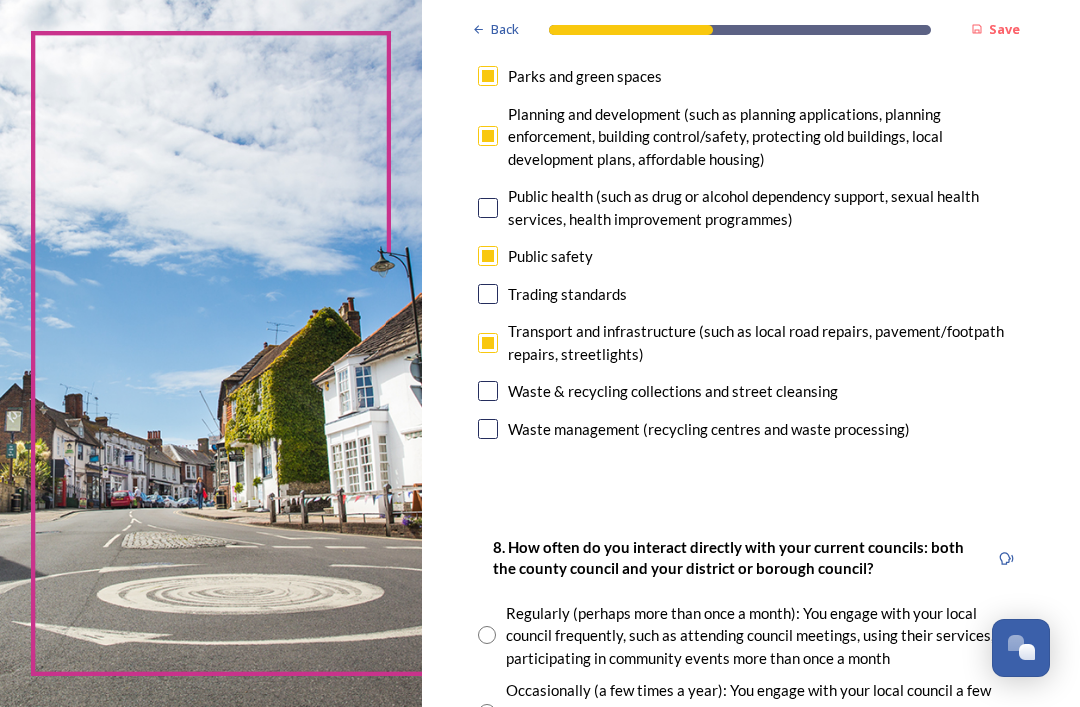 checkbox on "true" 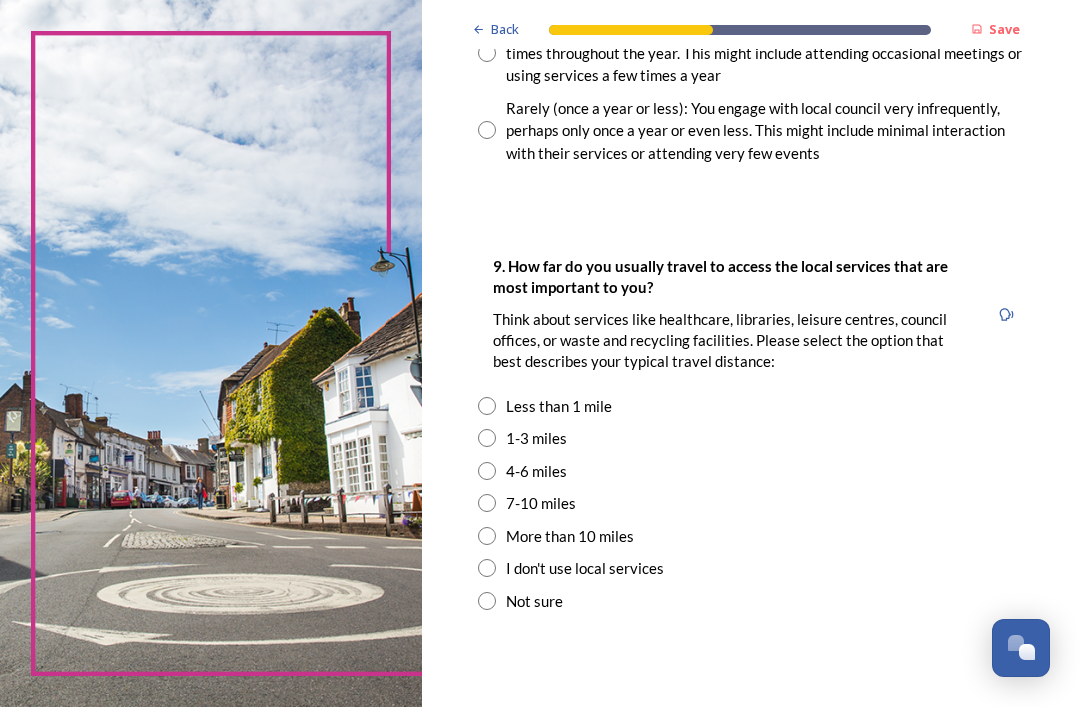 scroll, scrollTop: 1471, scrollLeft: 0, axis: vertical 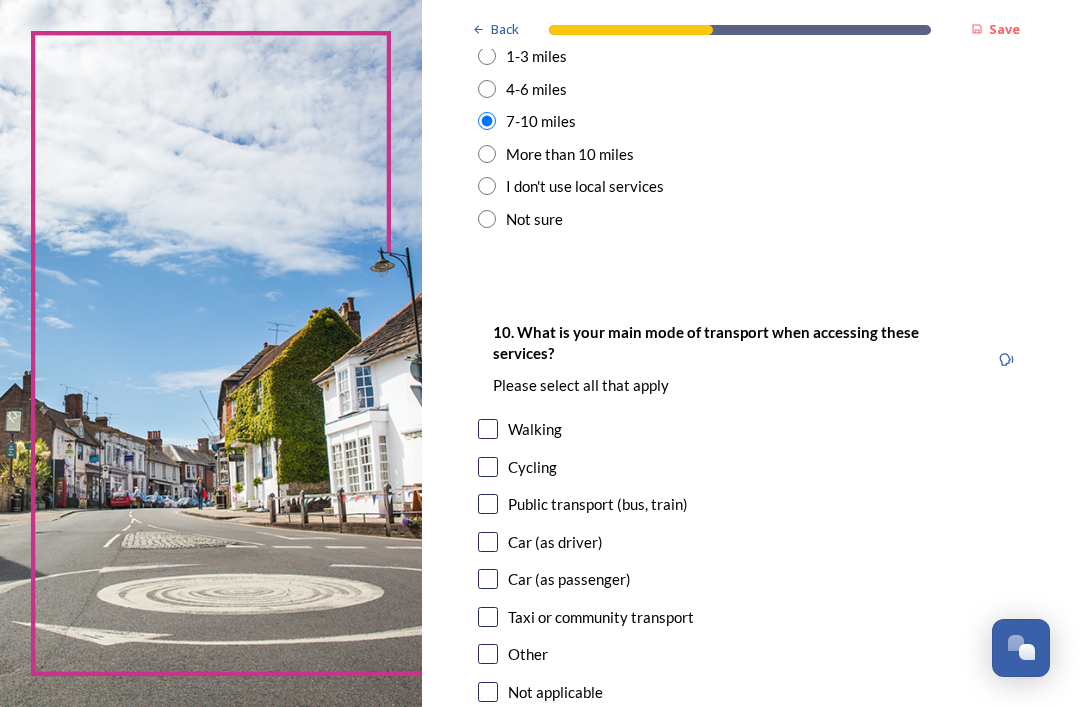 click at bounding box center (488, 542) 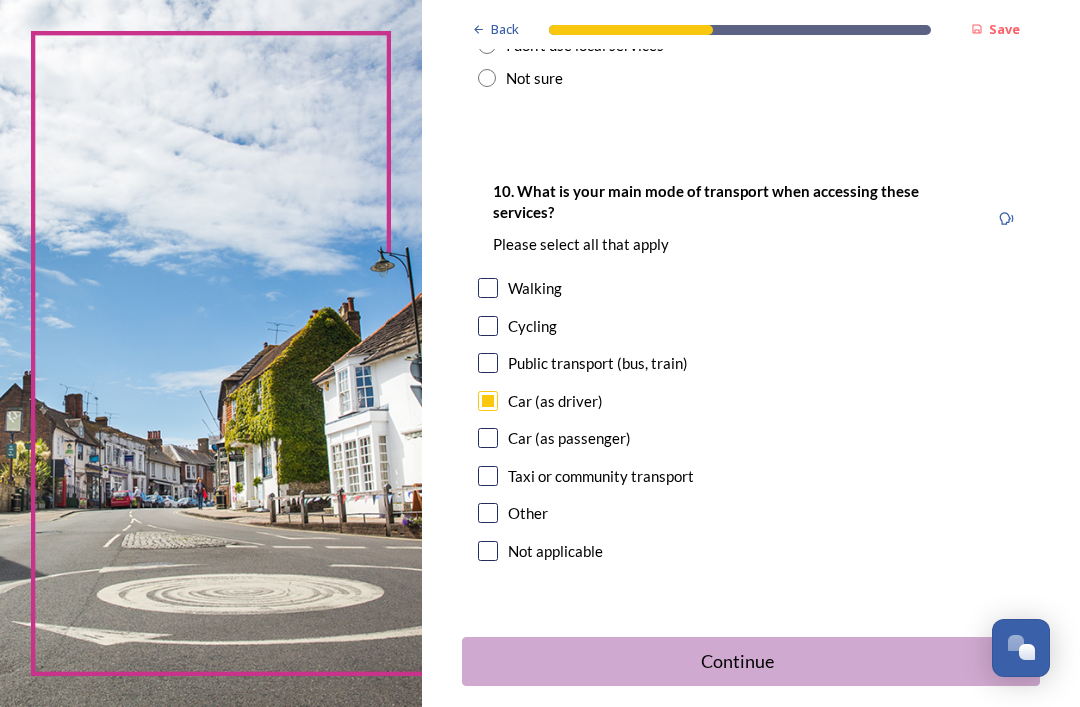 scroll, scrollTop: 1993, scrollLeft: 0, axis: vertical 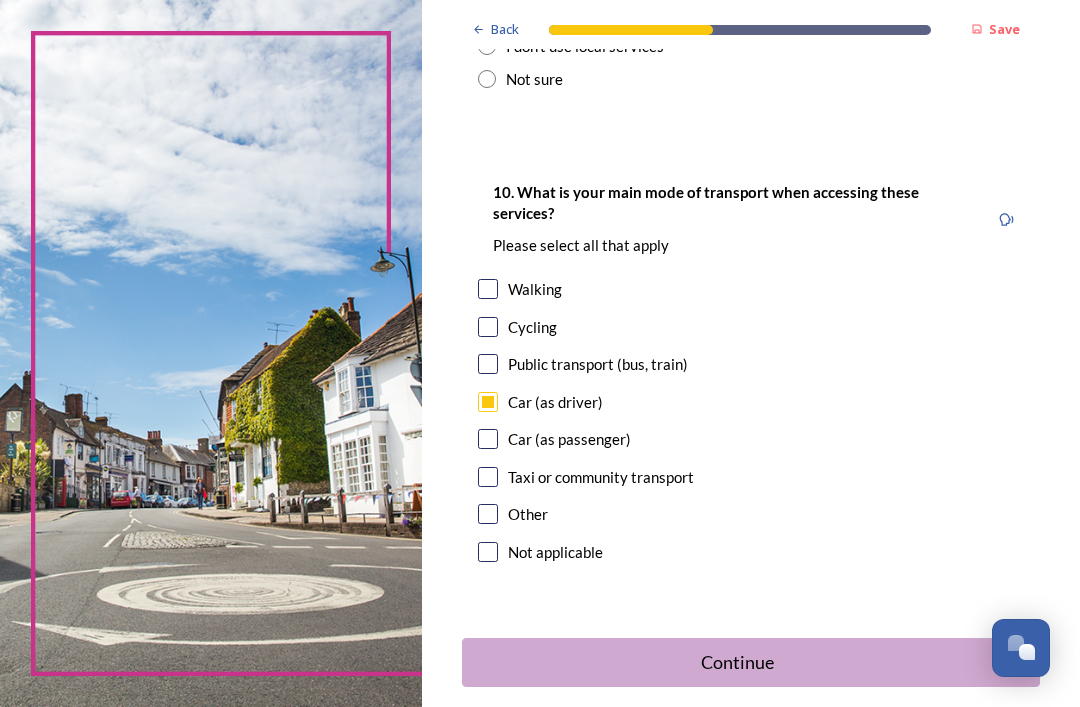 click on "Continue" at bounding box center [737, 662] 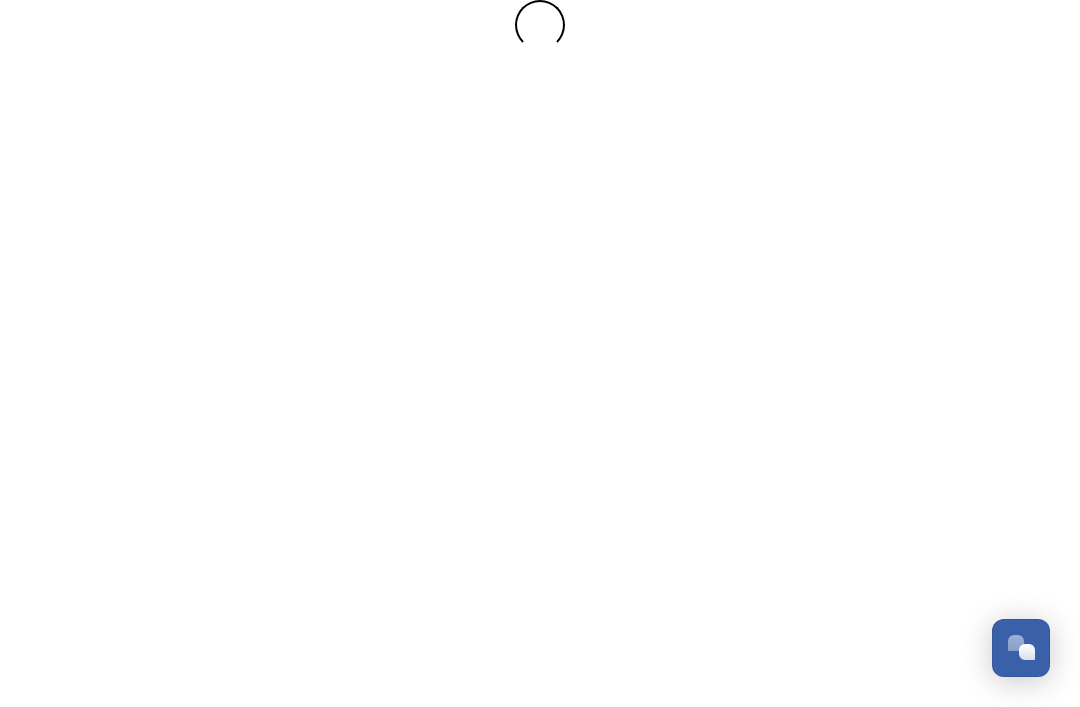 scroll, scrollTop: 0, scrollLeft: 0, axis: both 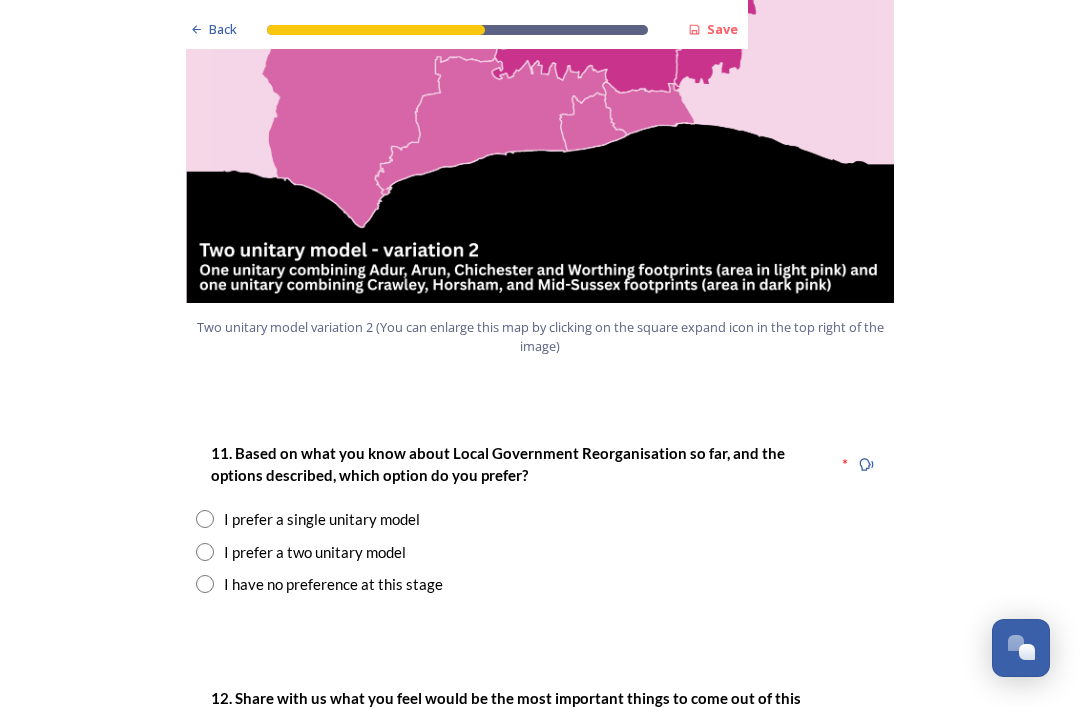 click on "I prefer a single unitary model" at bounding box center [540, 519] 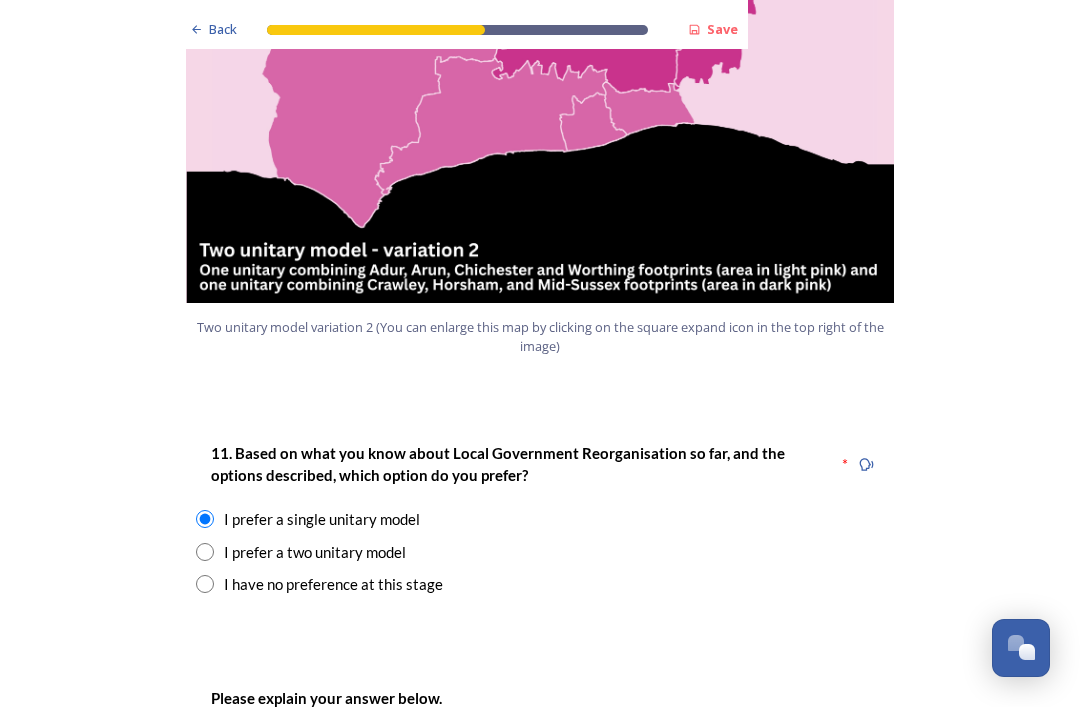 click on "I prefer a two unitary model" at bounding box center (540, 552) 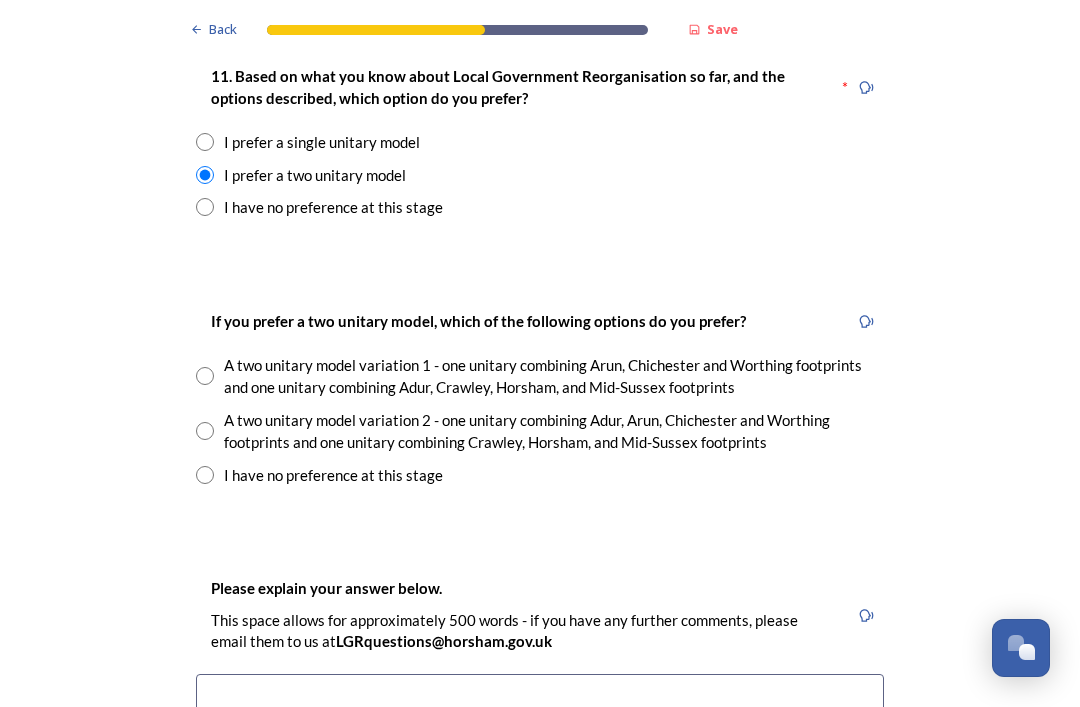 scroll, scrollTop: 2676, scrollLeft: 0, axis: vertical 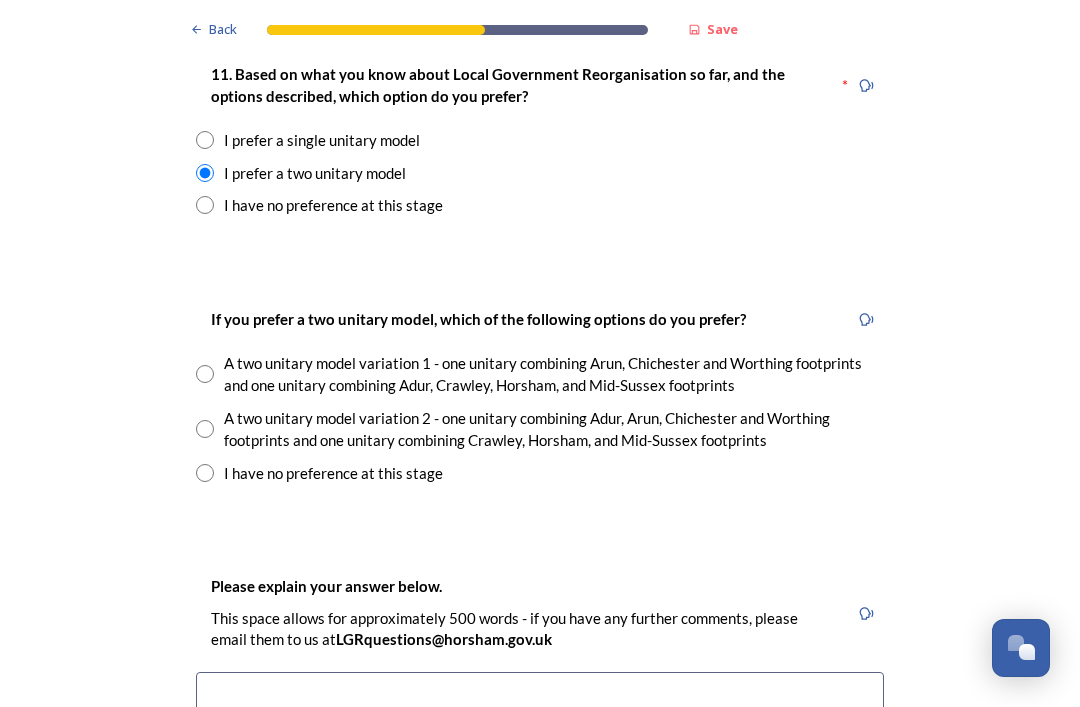 click on "I prefer a single unitary model" at bounding box center (540, 140) 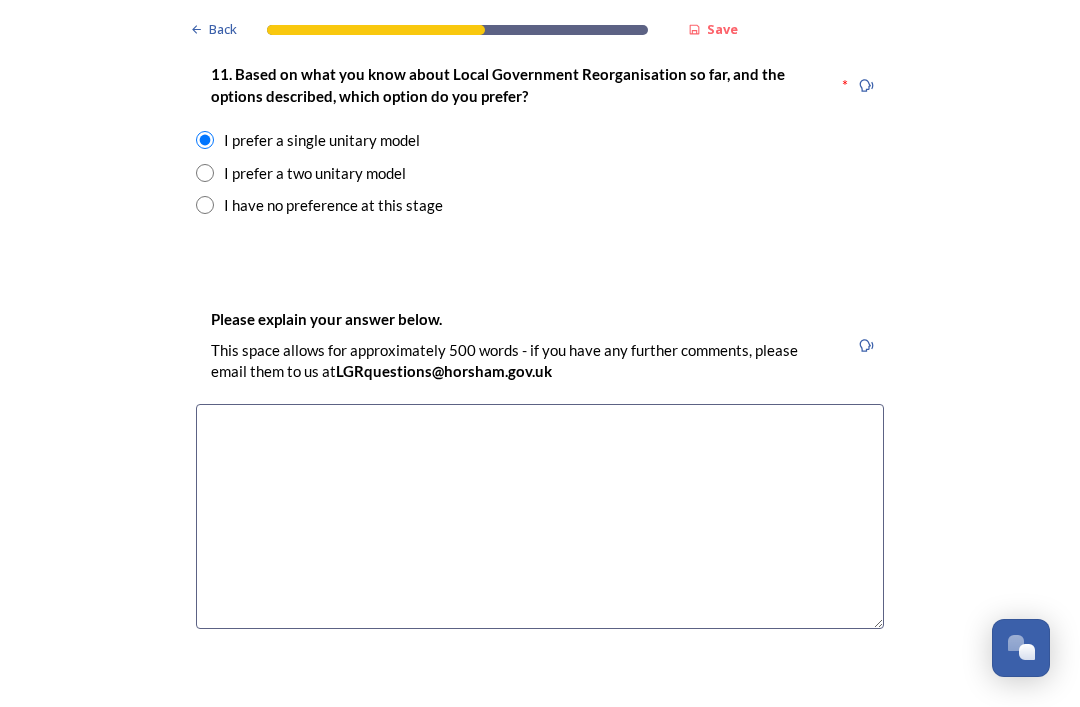 click at bounding box center (540, 516) 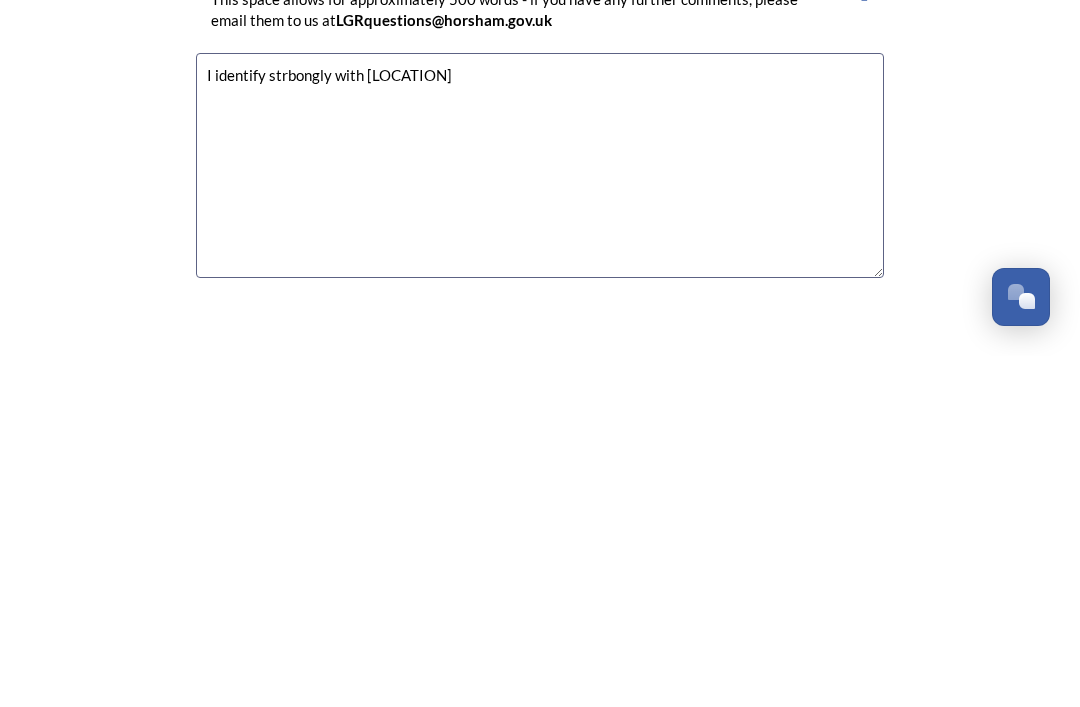 click on "I identify strbongly with [LOCATION]" at bounding box center [540, 516] 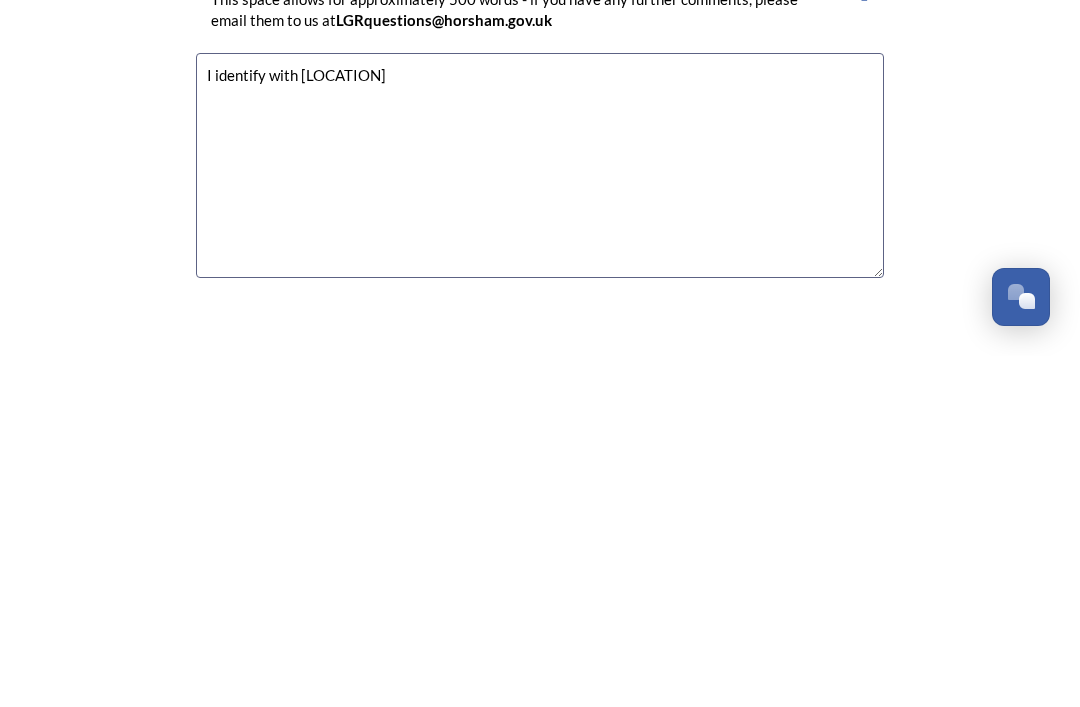 click on "I identify with [LOCATION]" at bounding box center (540, 516) 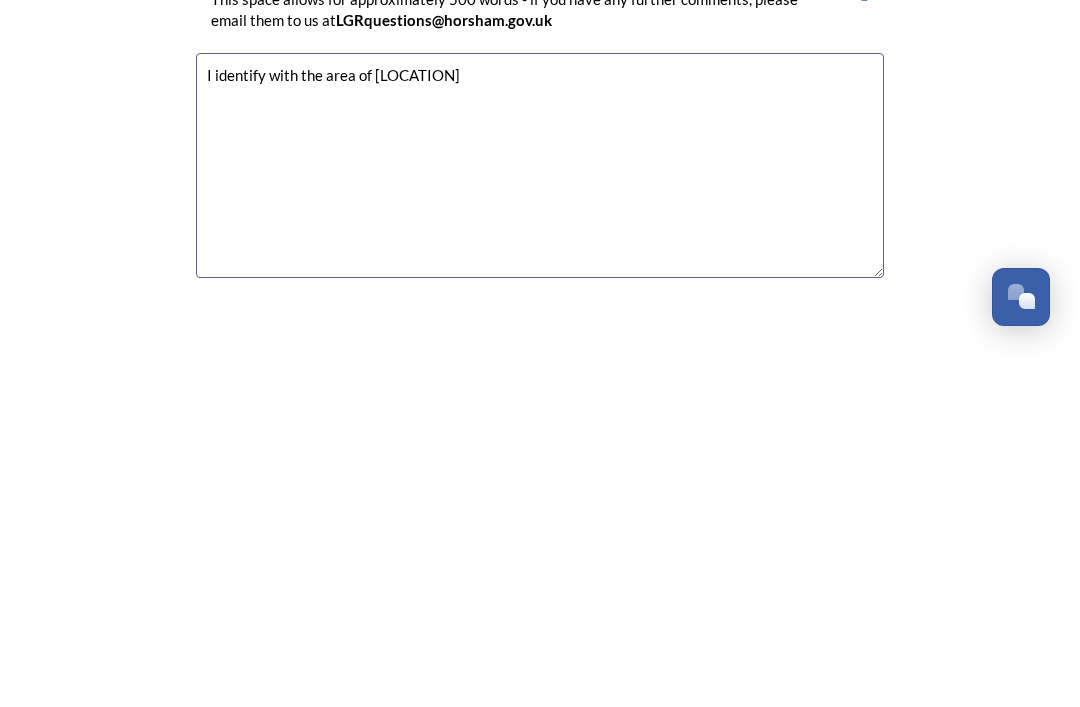 click on "I identify with the area of [LOCATION]" at bounding box center (540, 516) 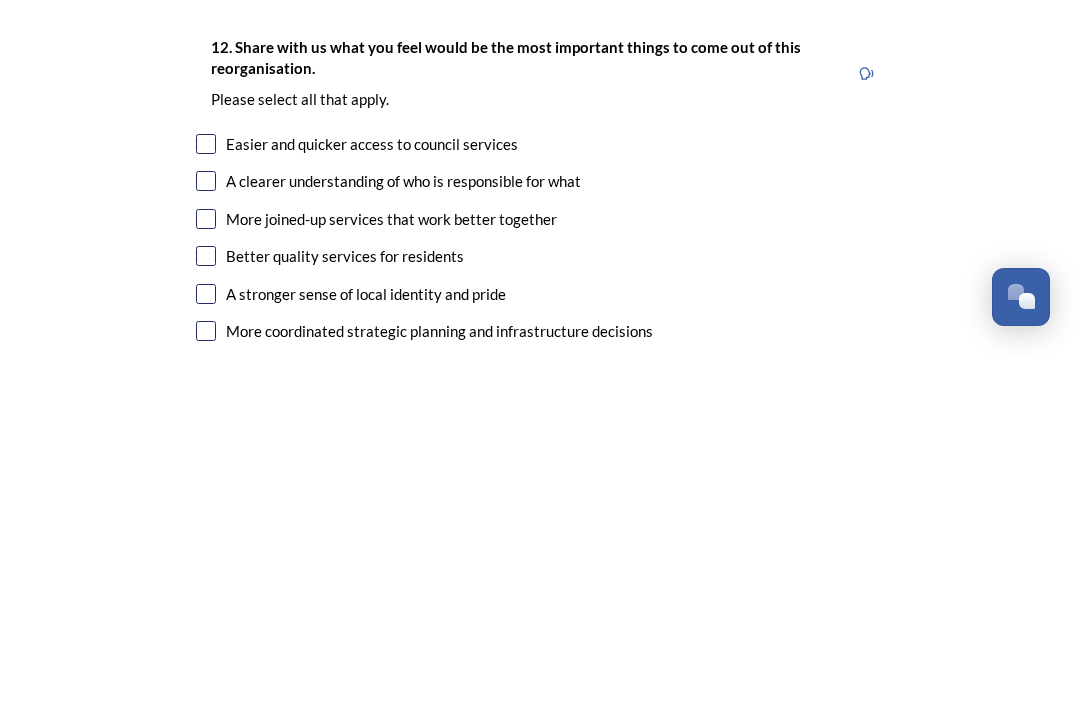 scroll, scrollTop: 3028, scrollLeft: 0, axis: vertical 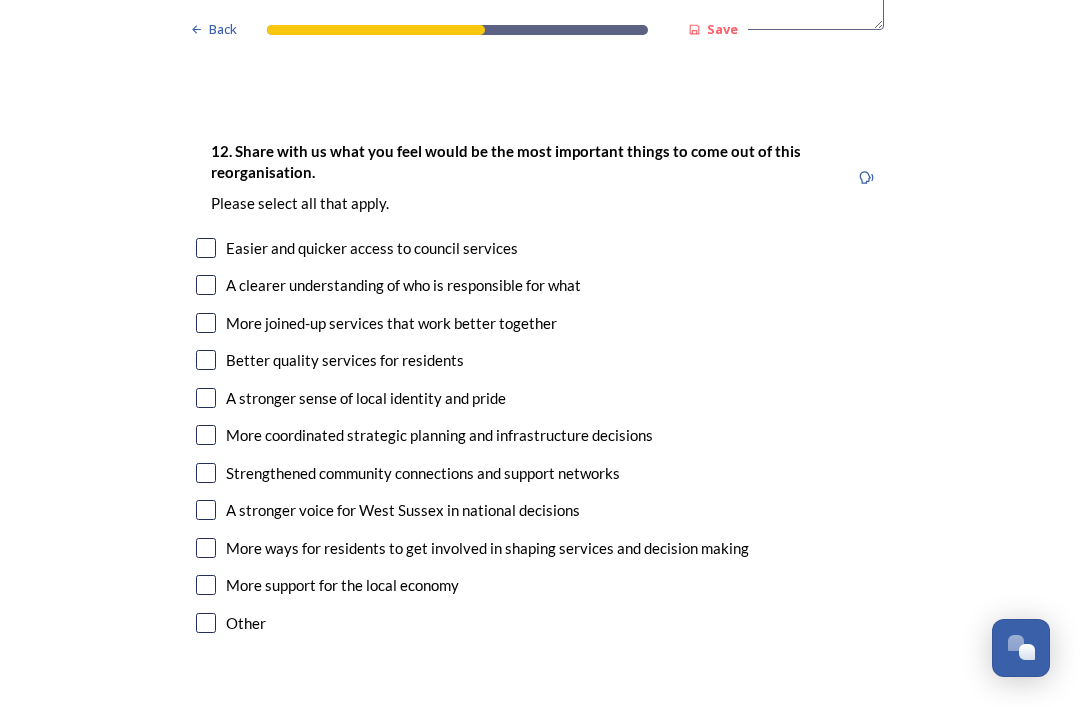 type on "I identify with the area of [LOCATION] and it keeps it all together." 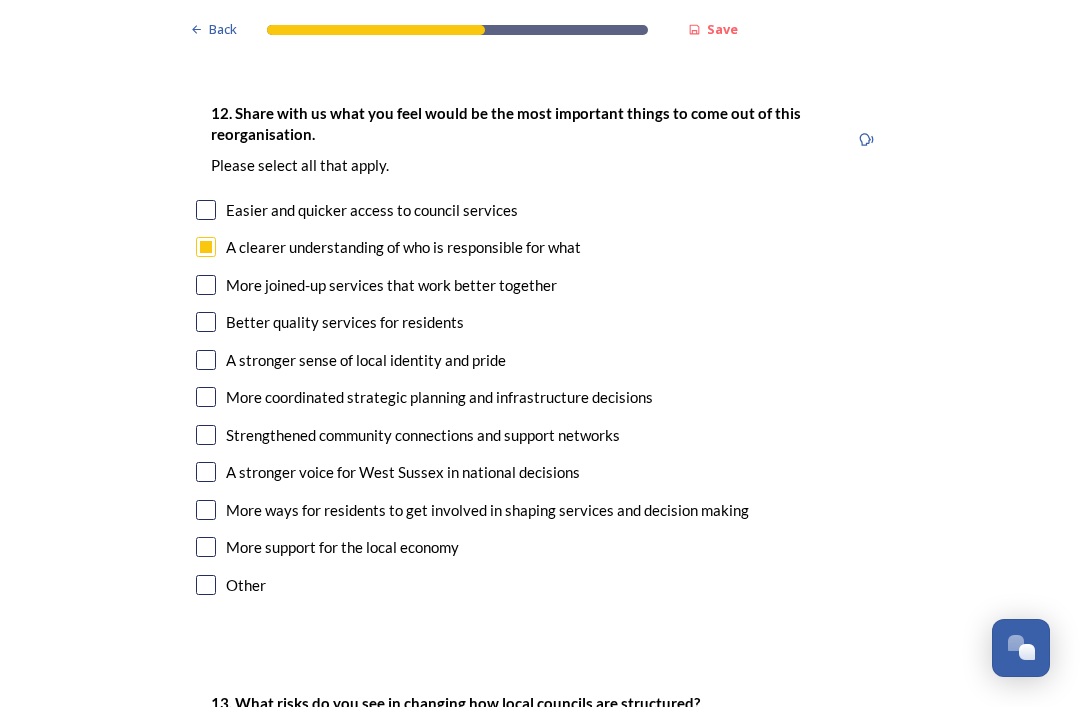 scroll, scrollTop: 3313, scrollLeft: 0, axis: vertical 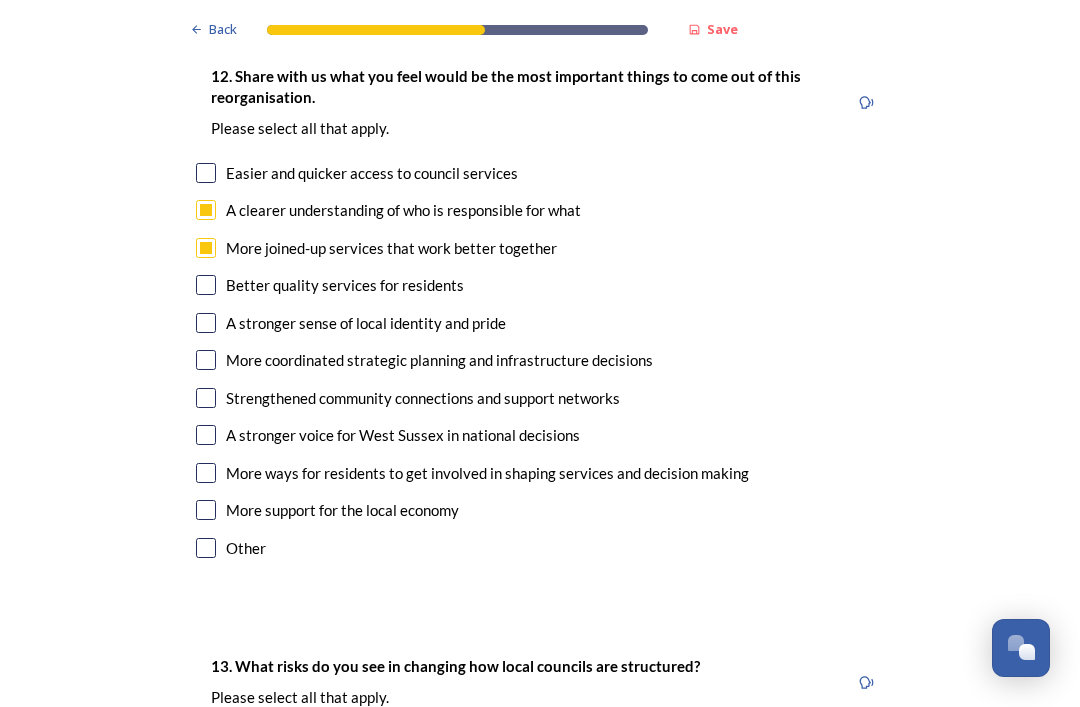 click at bounding box center [206, 285] 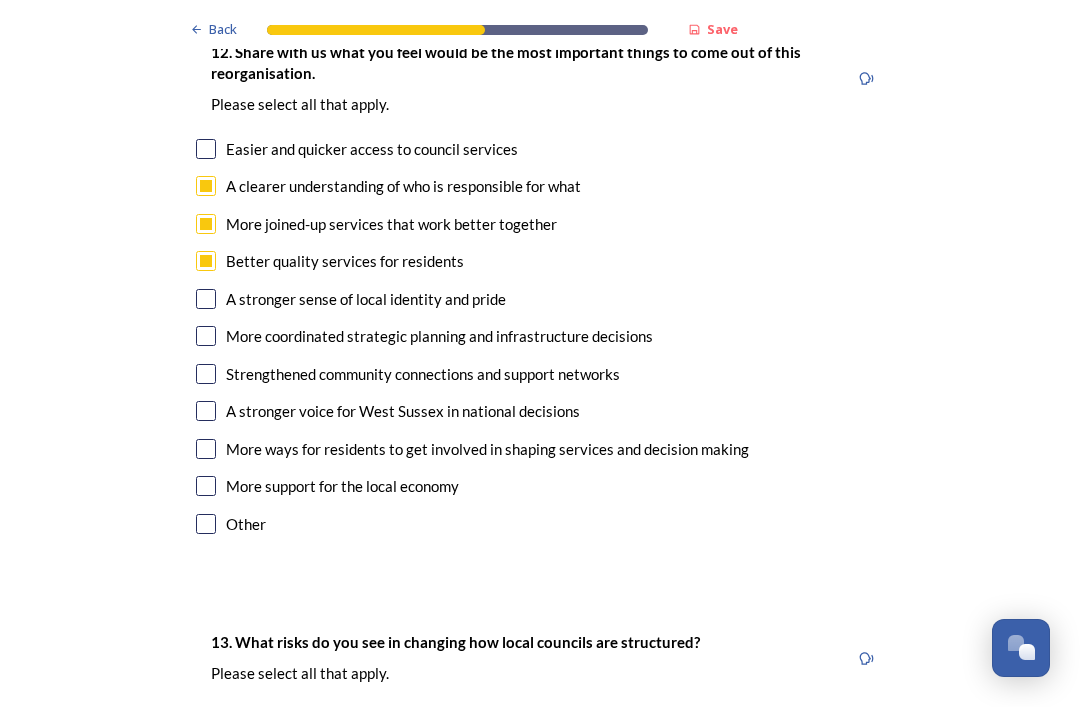 scroll, scrollTop: 3374, scrollLeft: 0, axis: vertical 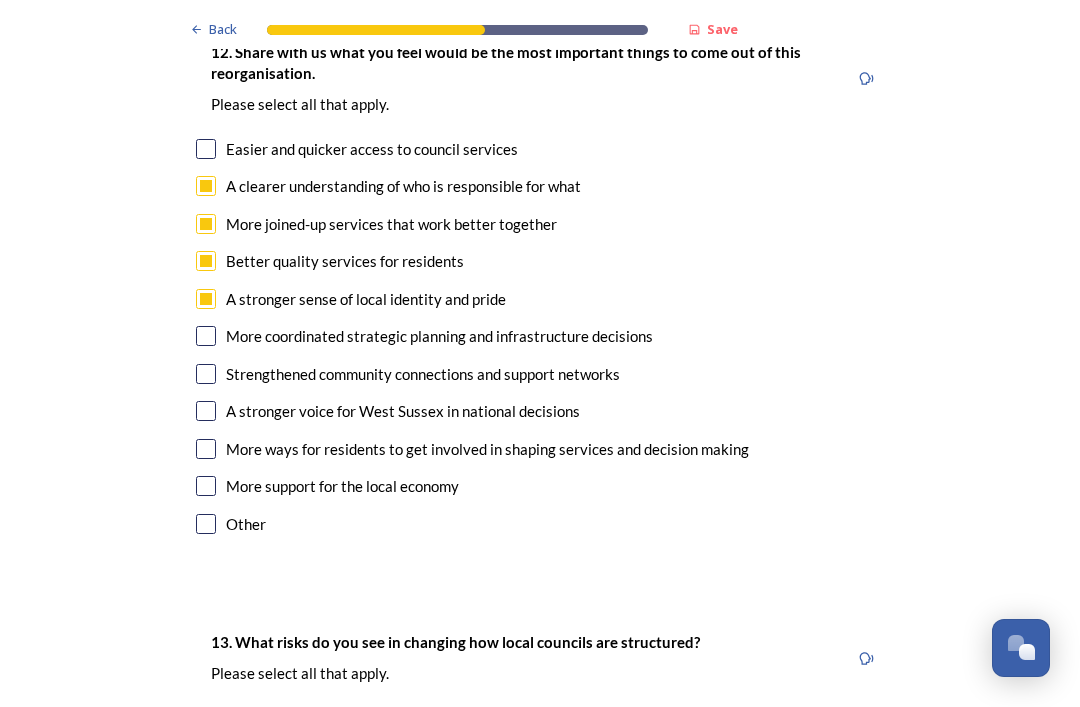 click at bounding box center [206, 336] 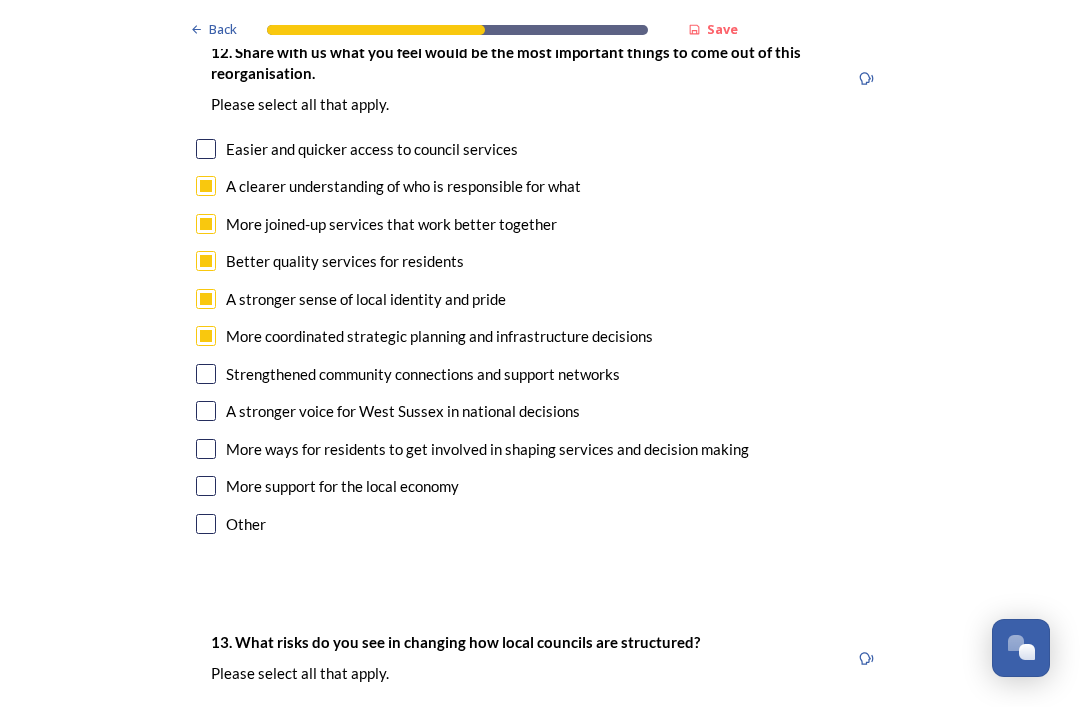 click at bounding box center [206, 411] 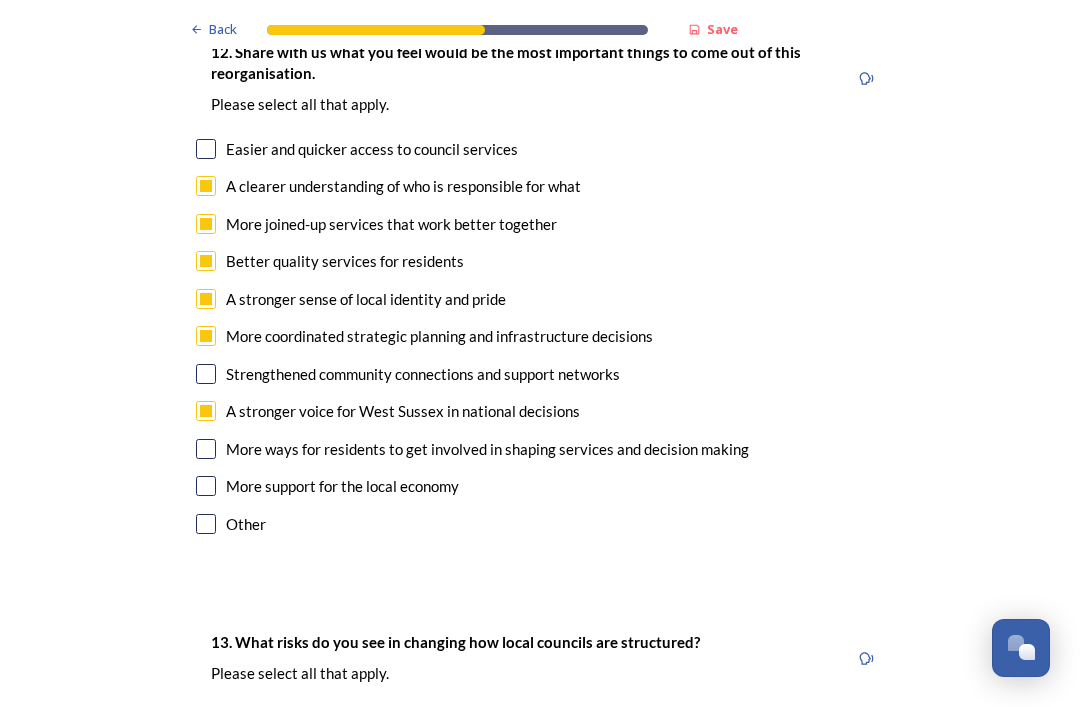 scroll, scrollTop: 3374, scrollLeft: 0, axis: vertical 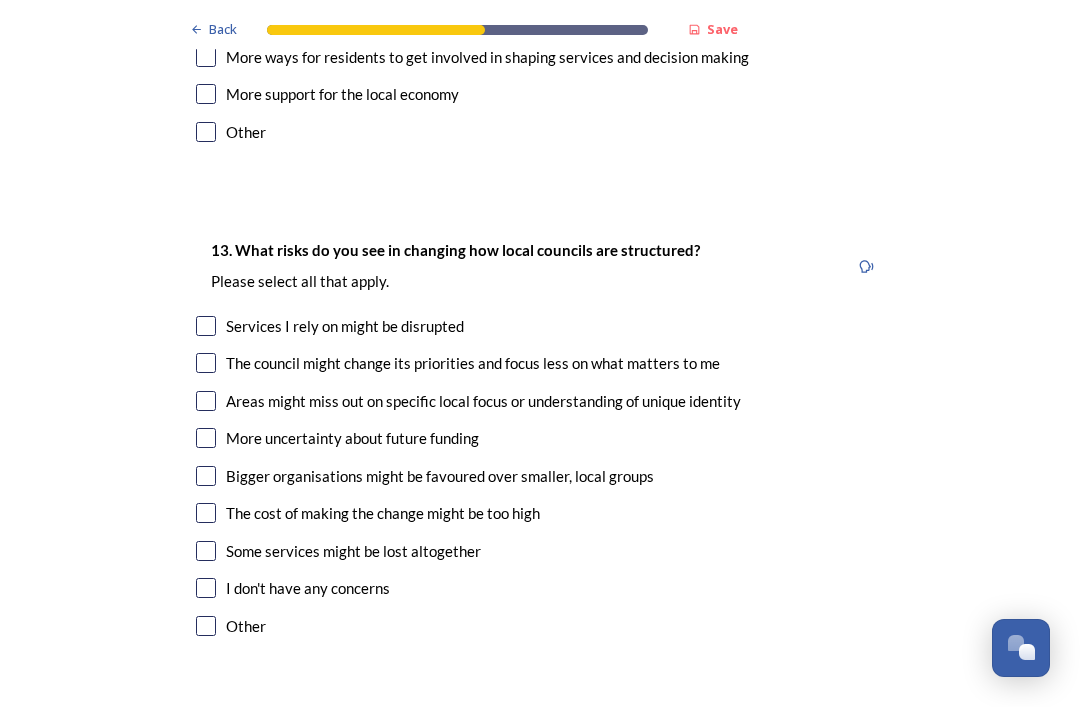 click at bounding box center (206, 401) 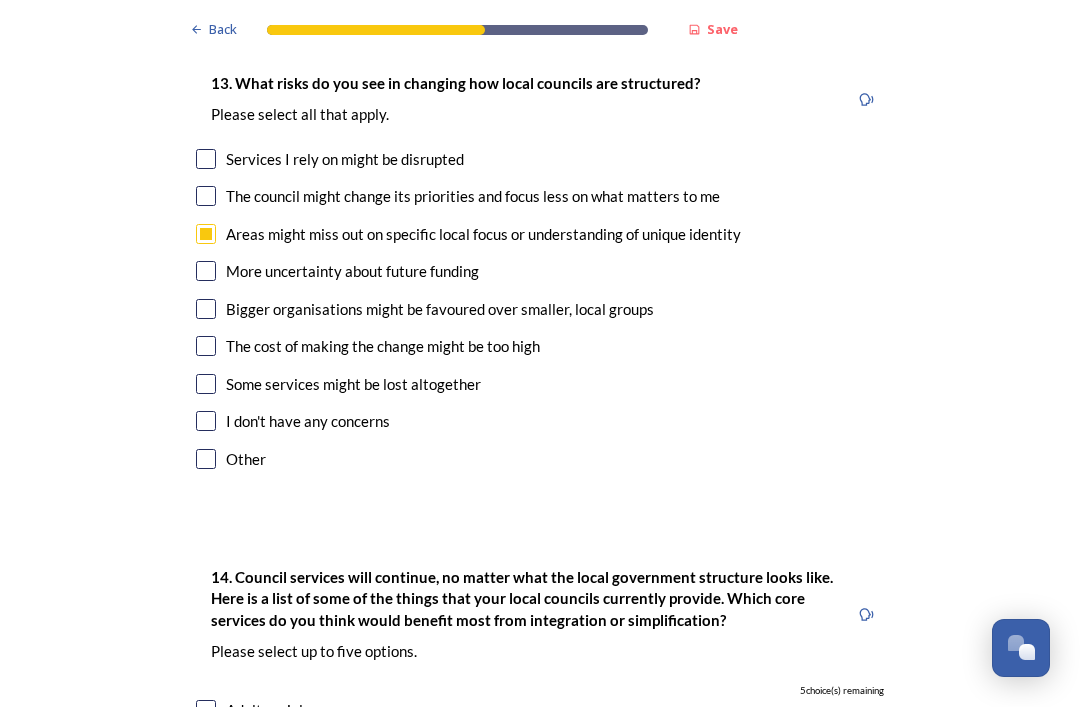 scroll, scrollTop: 3933, scrollLeft: 0, axis: vertical 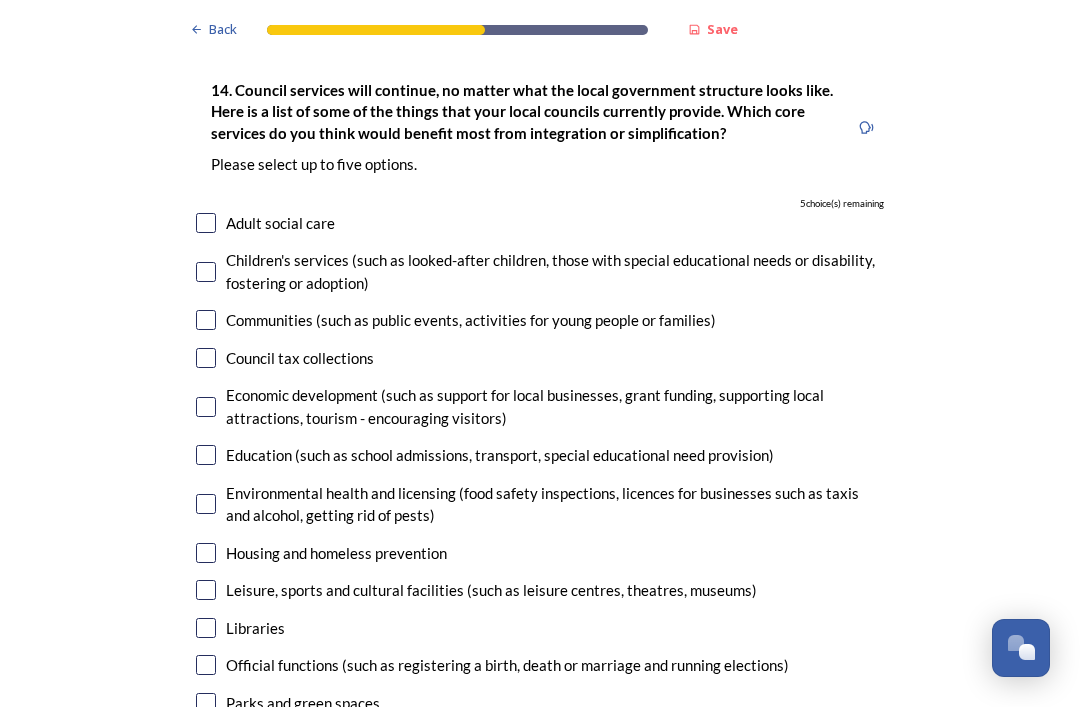click at bounding box center [206, 223] 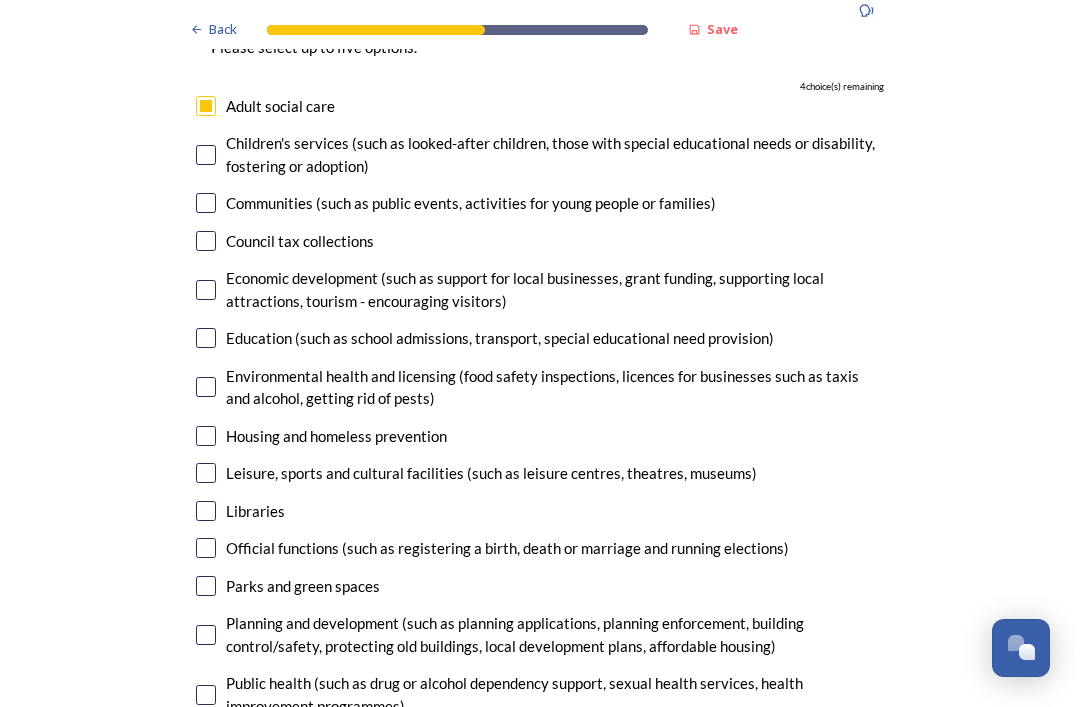 scroll, scrollTop: 4538, scrollLeft: 0, axis: vertical 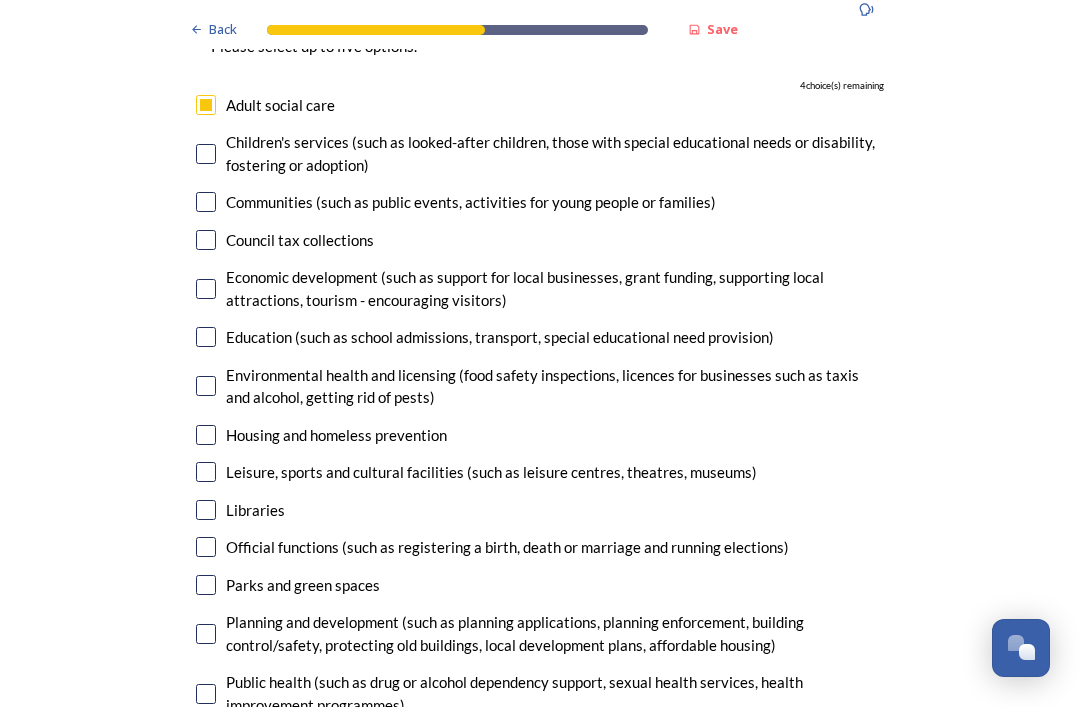 click at bounding box center [206, 202] 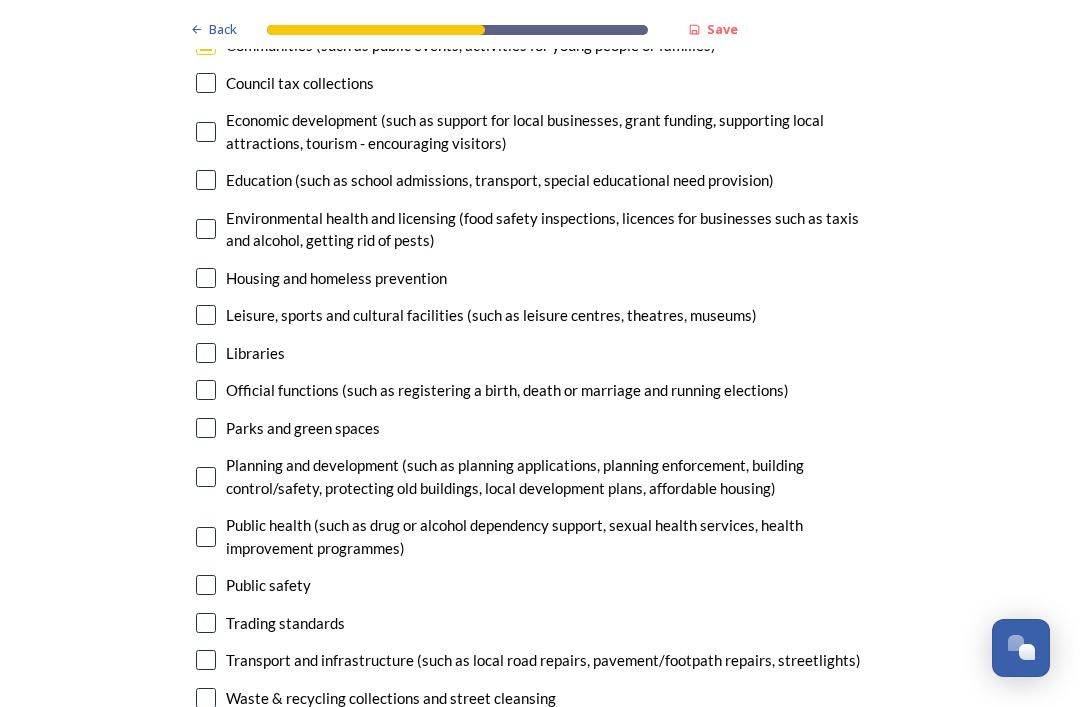 scroll, scrollTop: 4698, scrollLeft: 0, axis: vertical 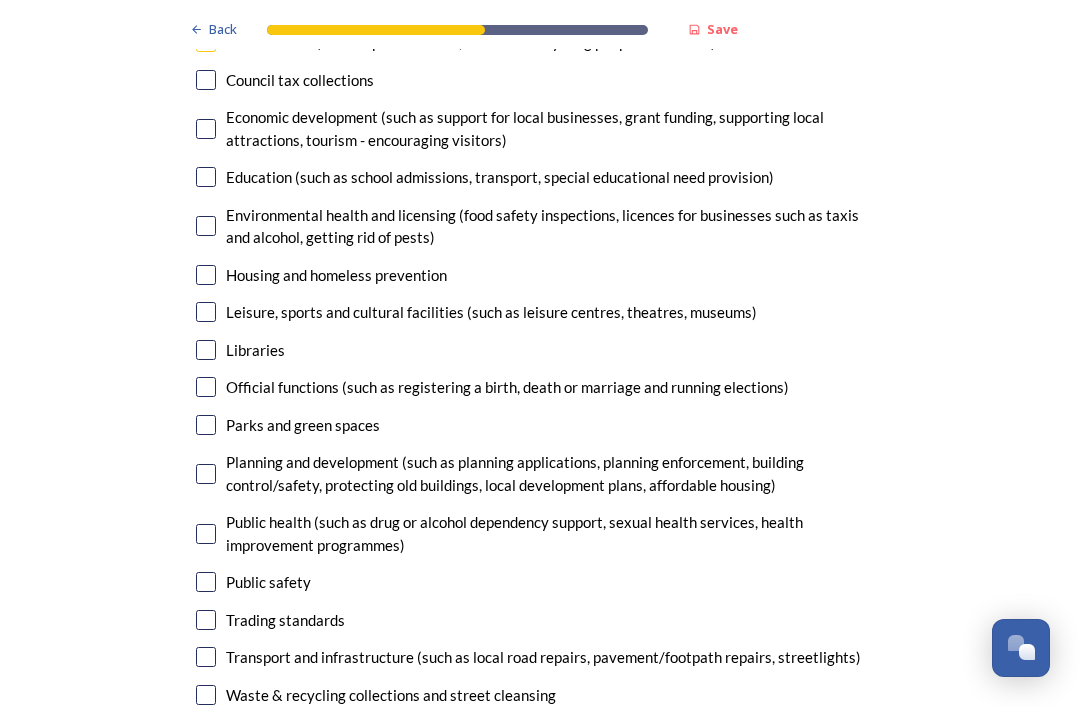 click at bounding box center (206, 312) 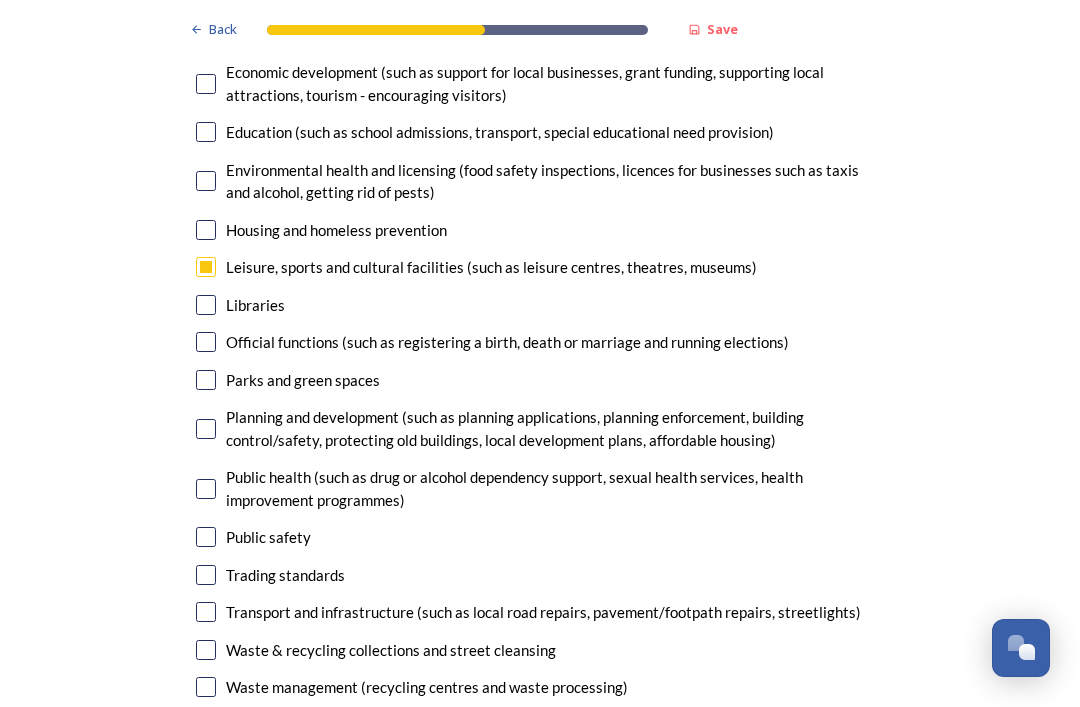 scroll, scrollTop: 4744, scrollLeft: 0, axis: vertical 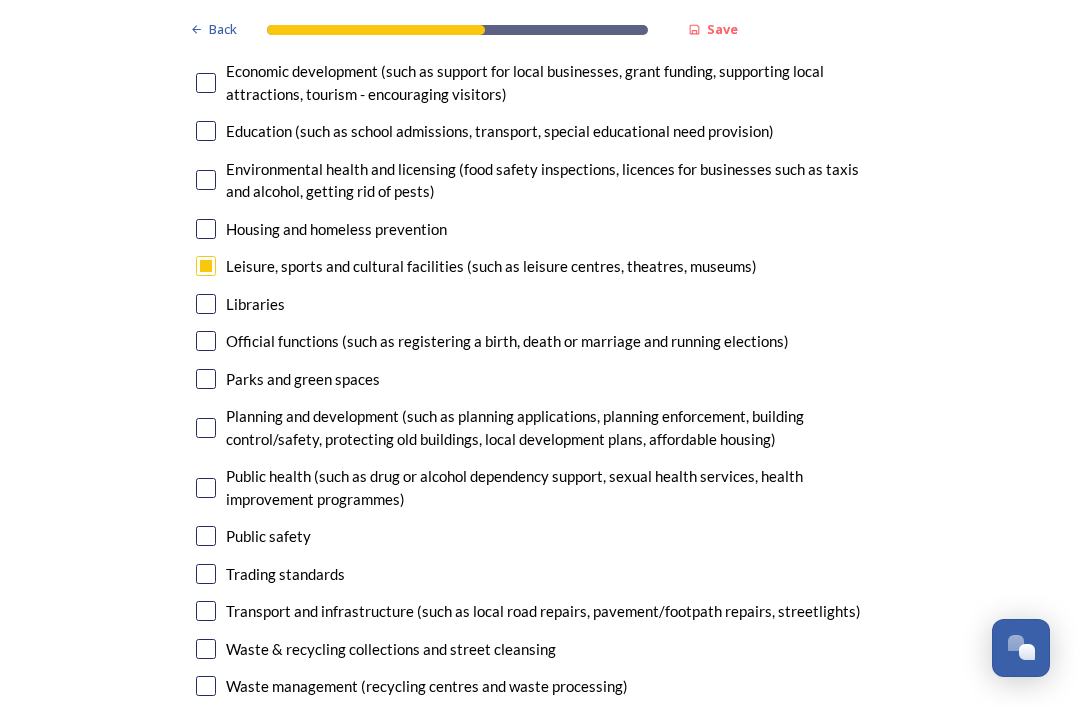 click at bounding box center [206, 379] 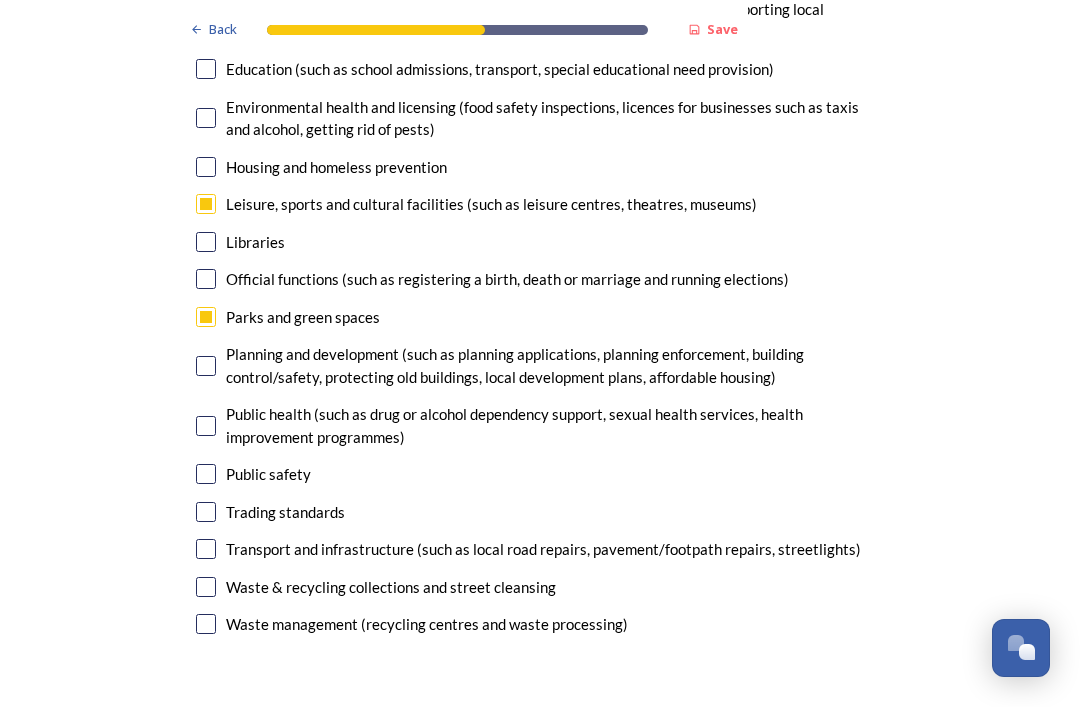scroll, scrollTop: 4807, scrollLeft: 0, axis: vertical 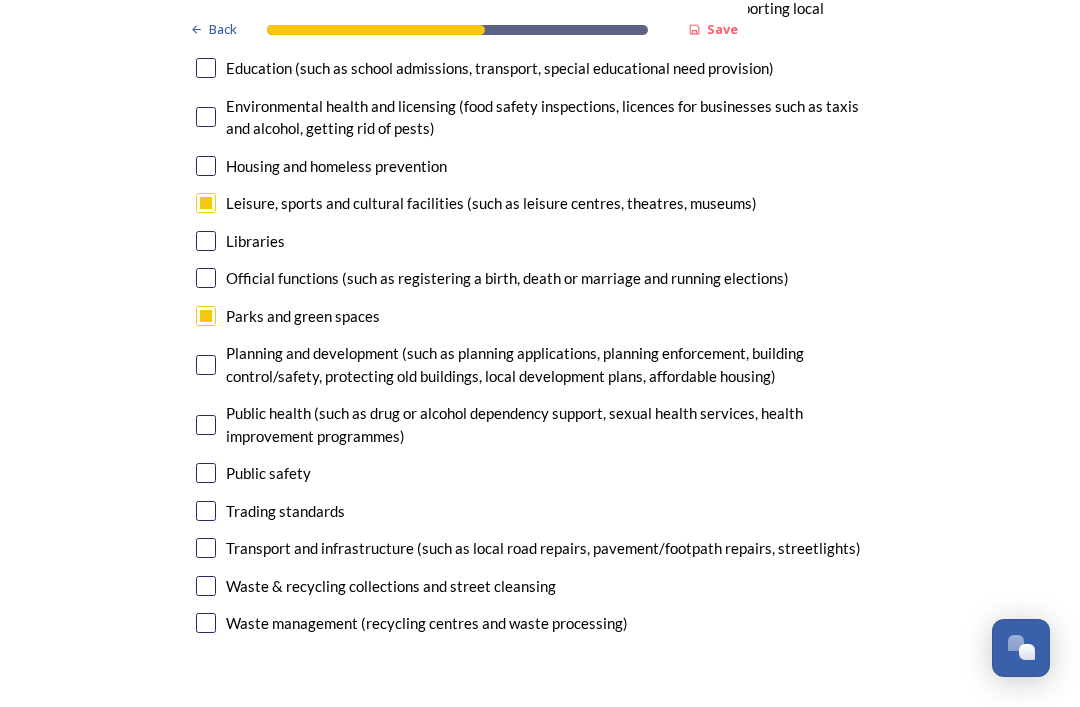 click at bounding box center [206, 586] 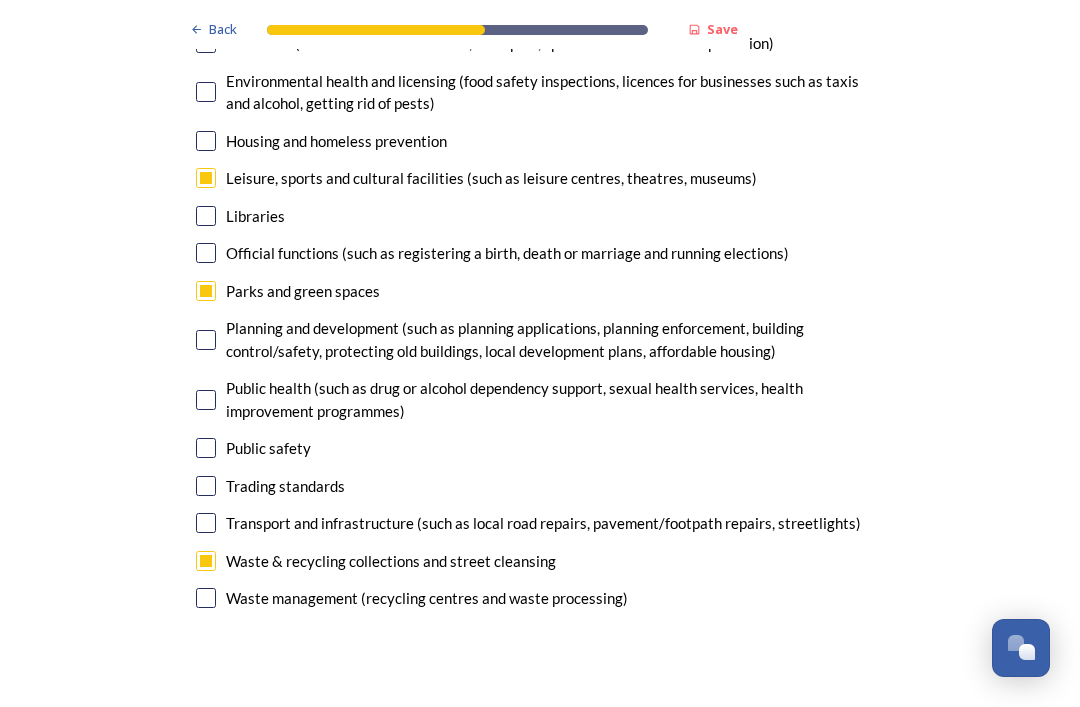 scroll, scrollTop: 4831, scrollLeft: 0, axis: vertical 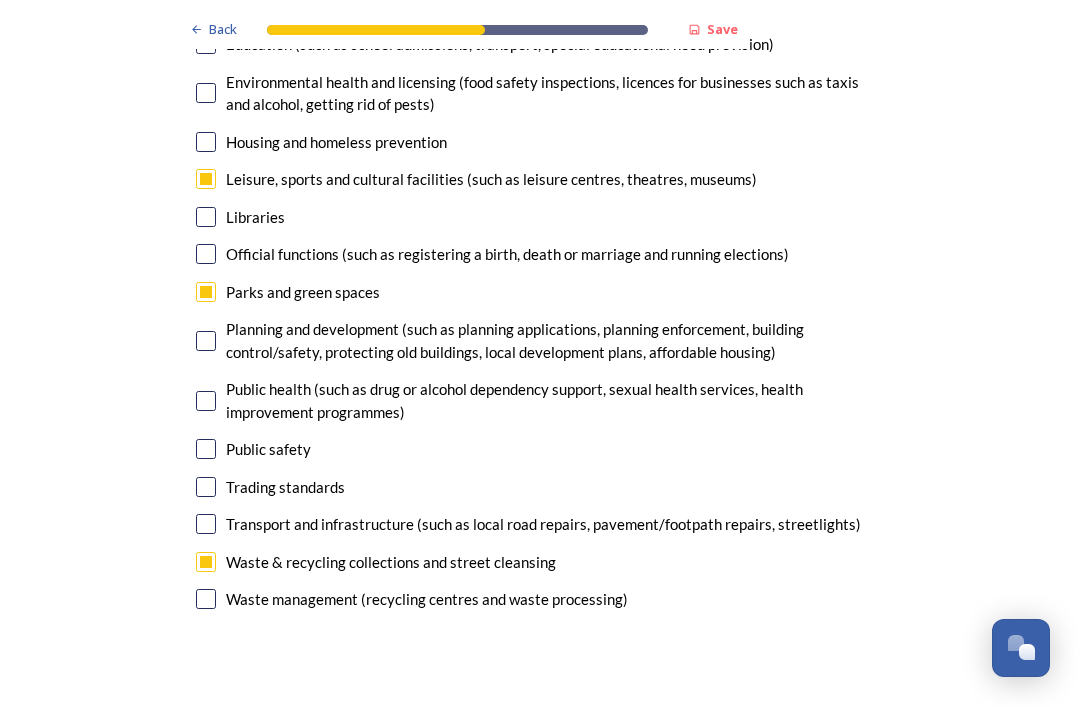 click at bounding box center (206, 341) 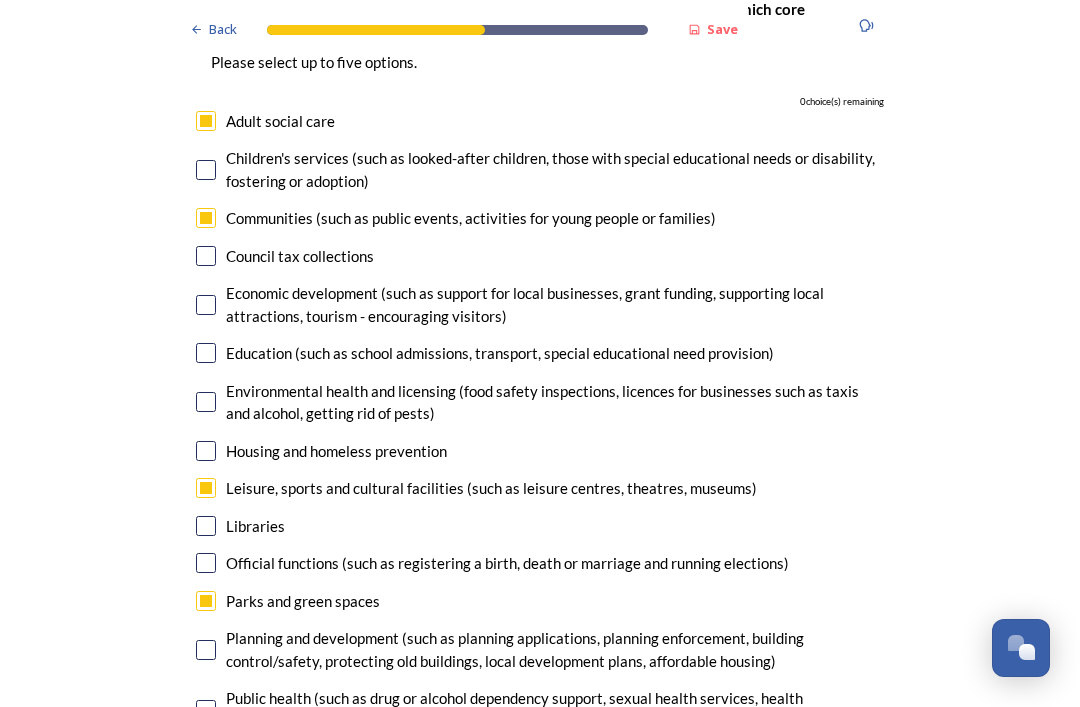 scroll, scrollTop: 4522, scrollLeft: 0, axis: vertical 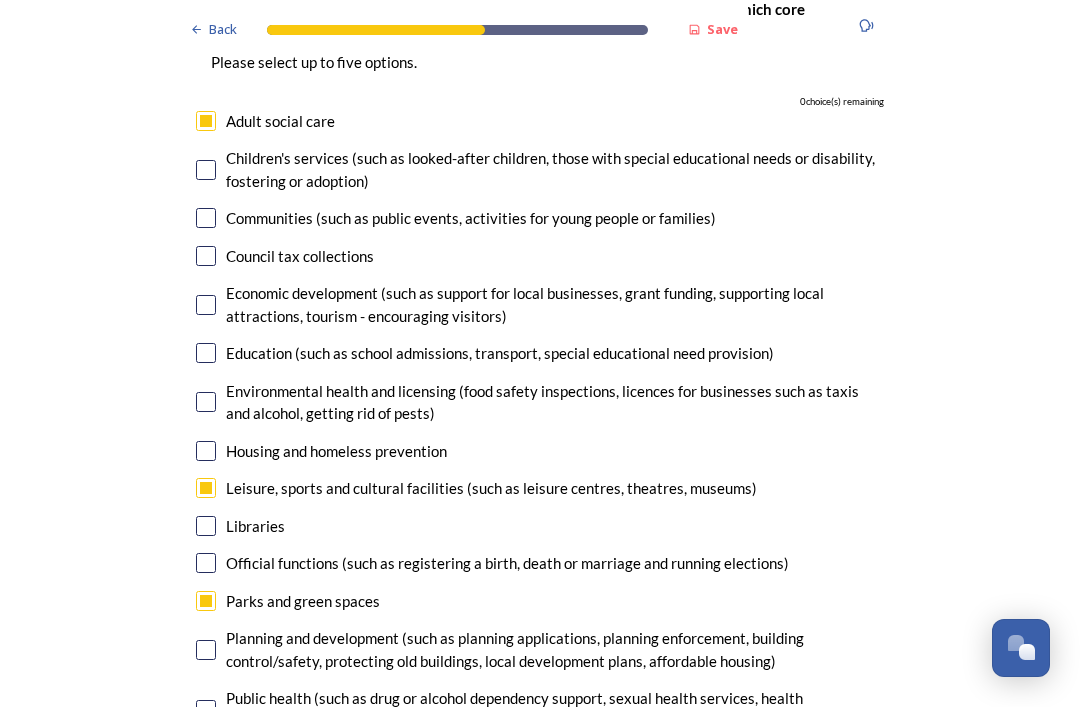 checkbox on "false" 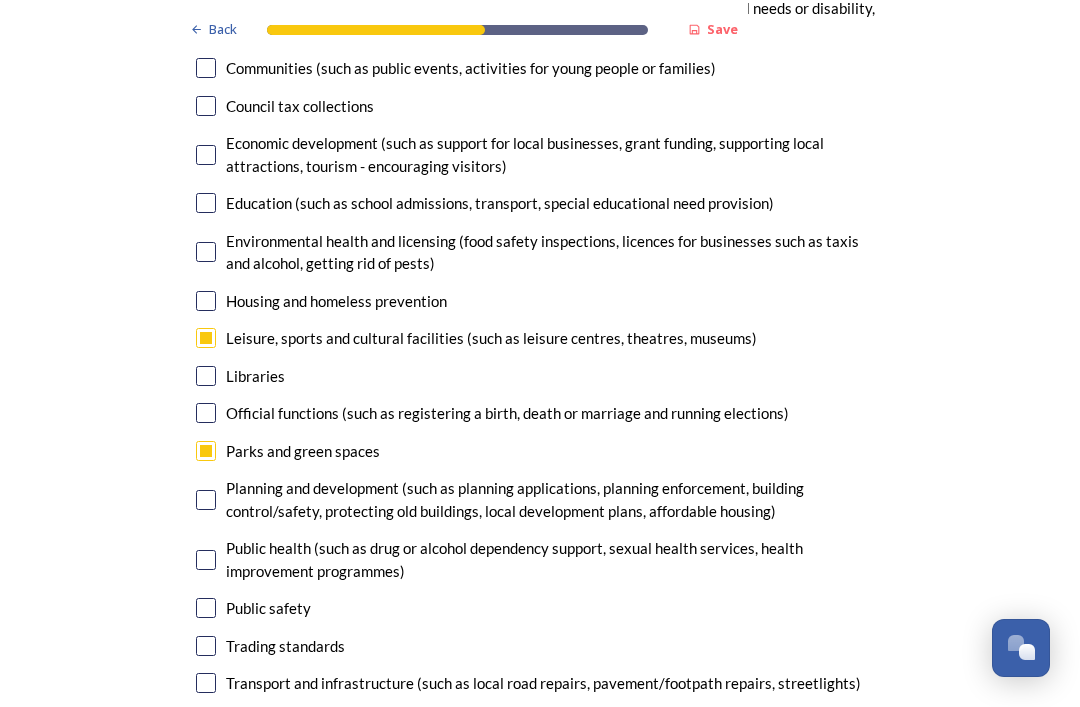 scroll, scrollTop: 4679, scrollLeft: 0, axis: vertical 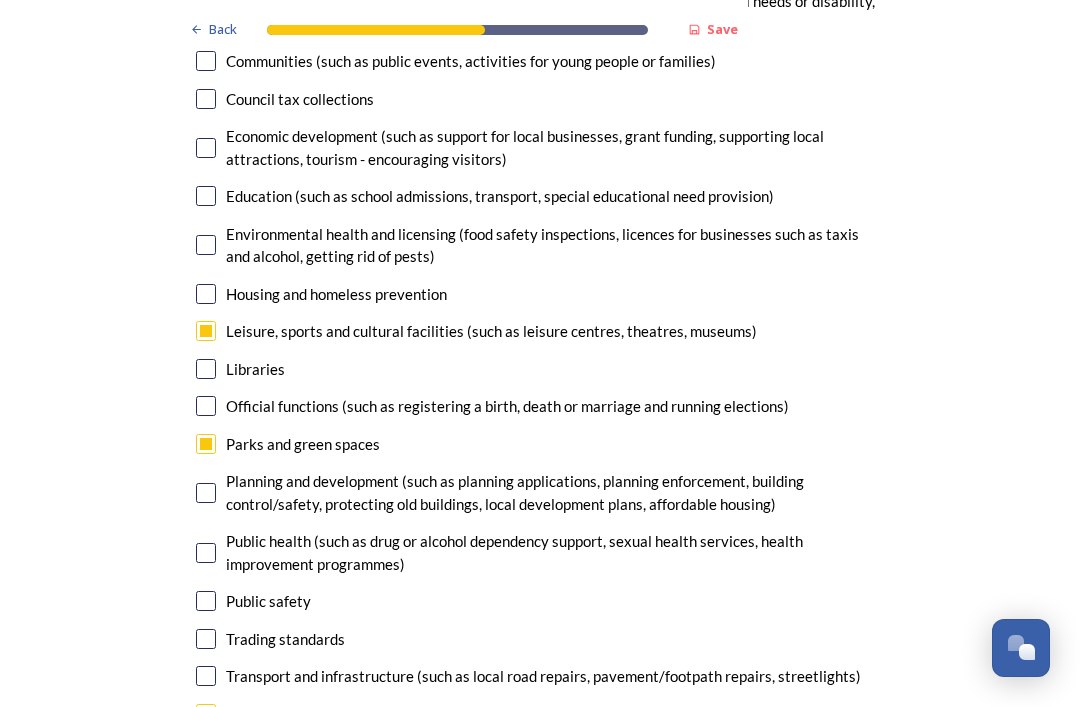click at bounding box center [206, 493] 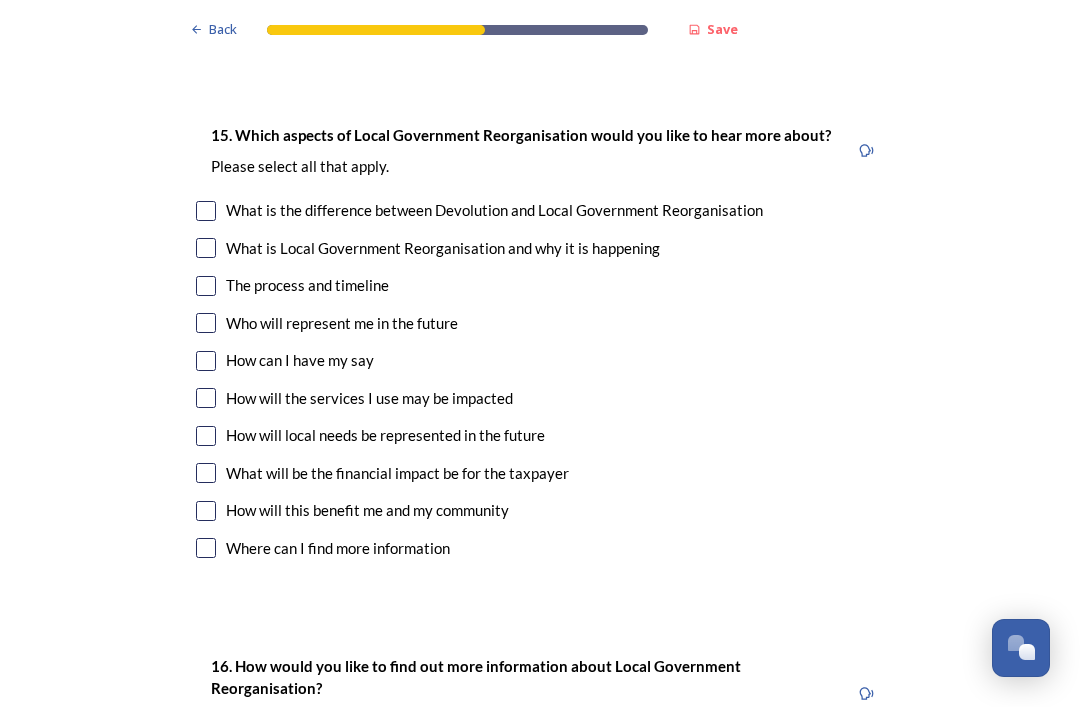 scroll, scrollTop: 5414, scrollLeft: 0, axis: vertical 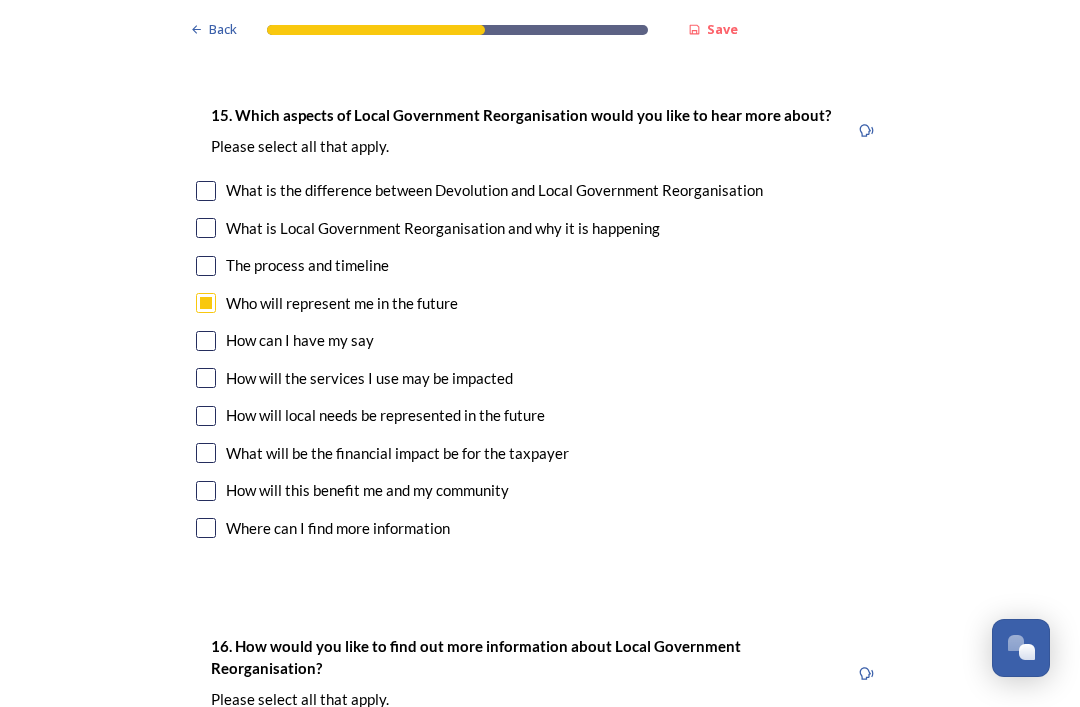 click at bounding box center (206, 528) 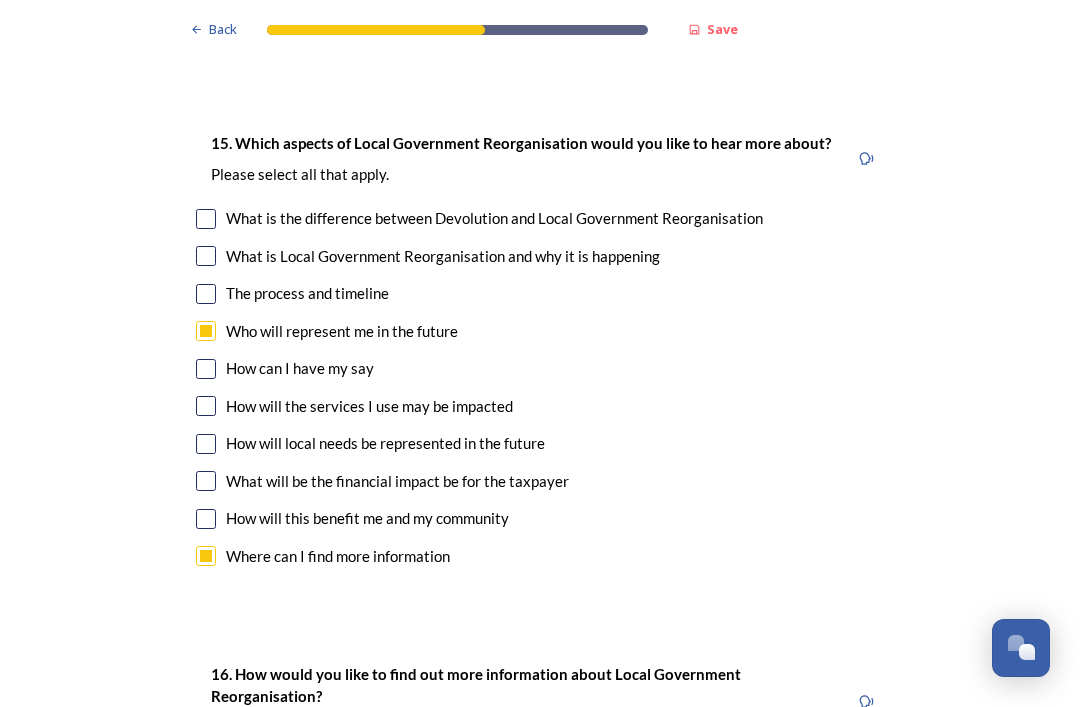 scroll, scrollTop: 5405, scrollLeft: 0, axis: vertical 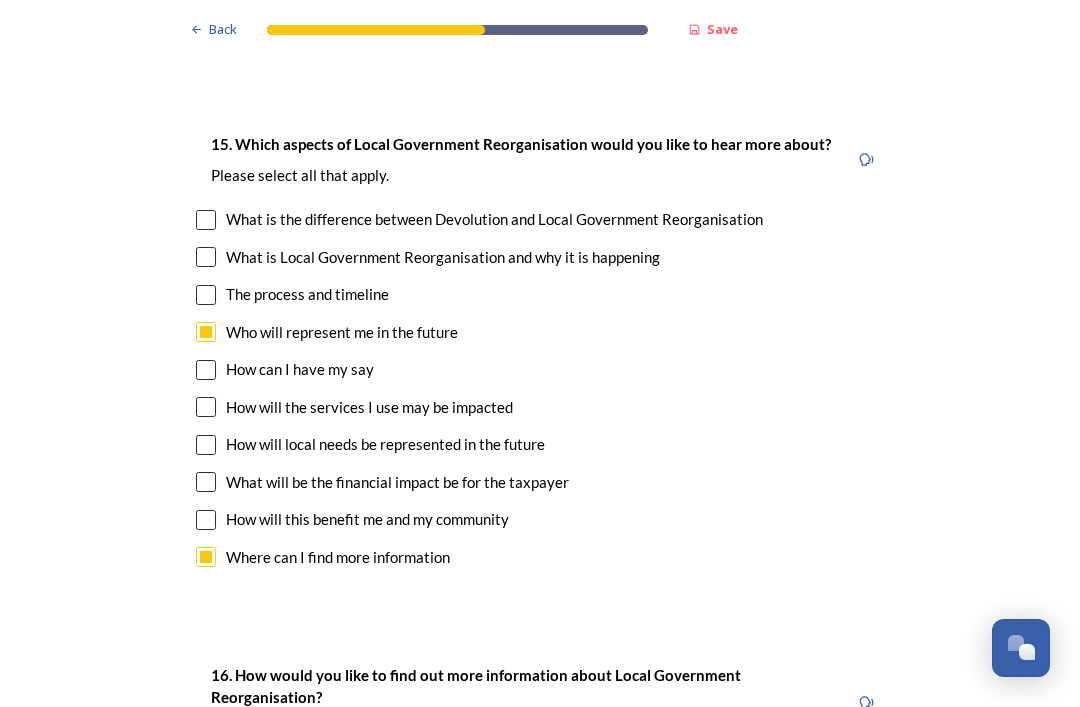 click at bounding box center [206, 520] 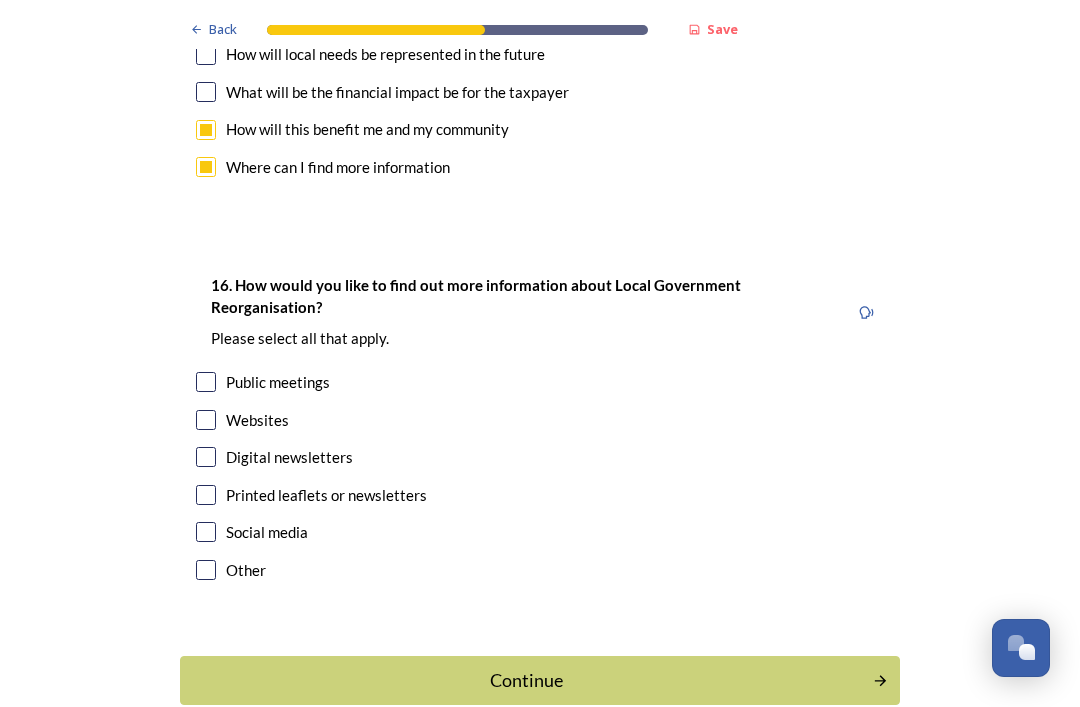 scroll, scrollTop: 5794, scrollLeft: 0, axis: vertical 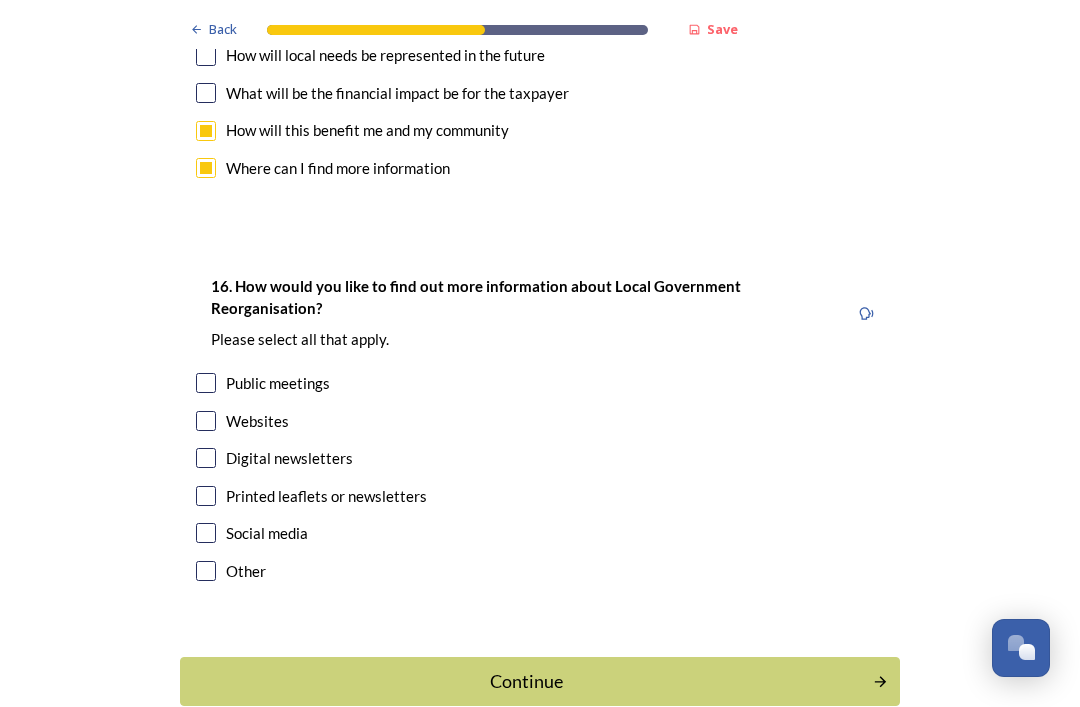 click at bounding box center (206, 421) 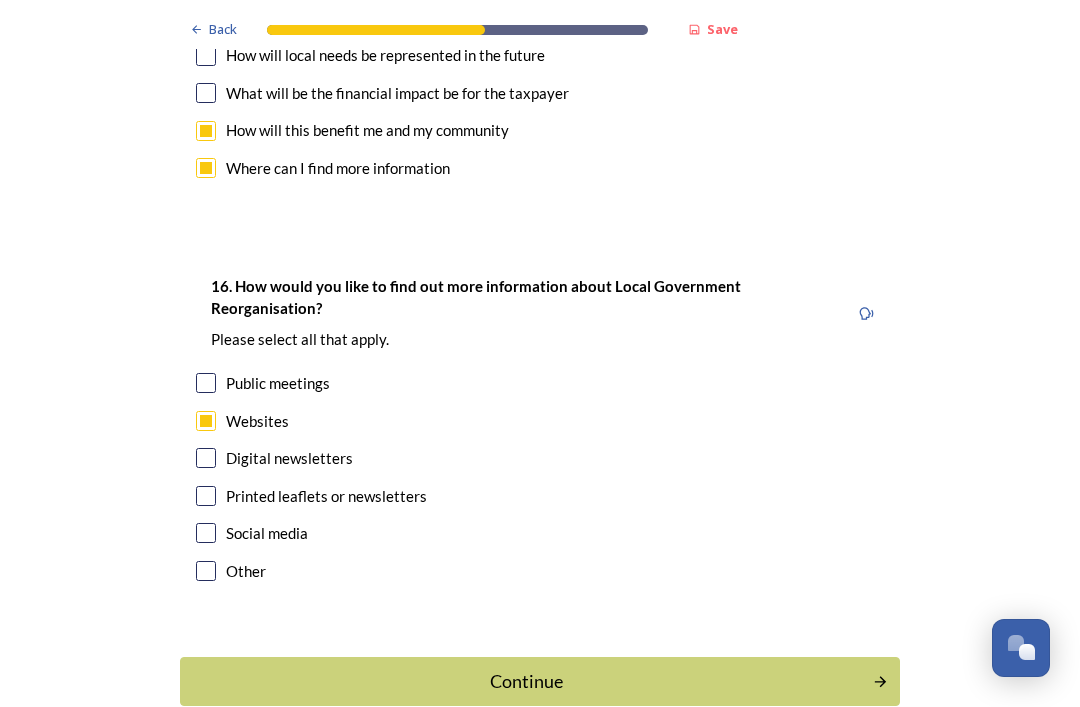click at bounding box center (206, 458) 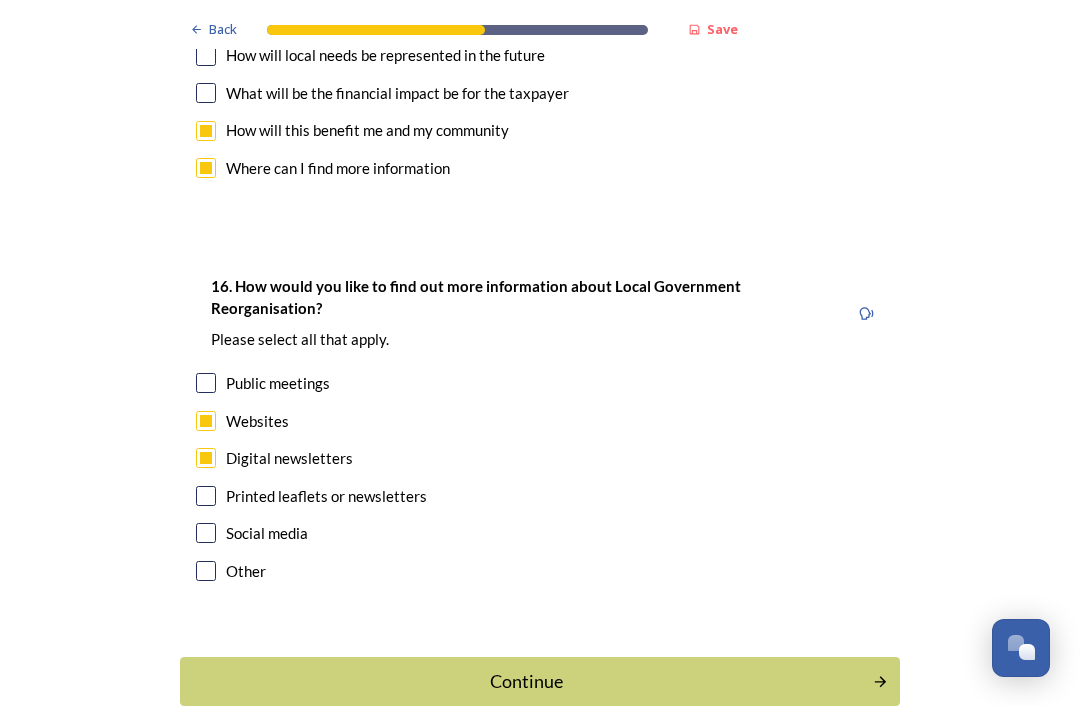 click on "Continue" at bounding box center (526, 681) 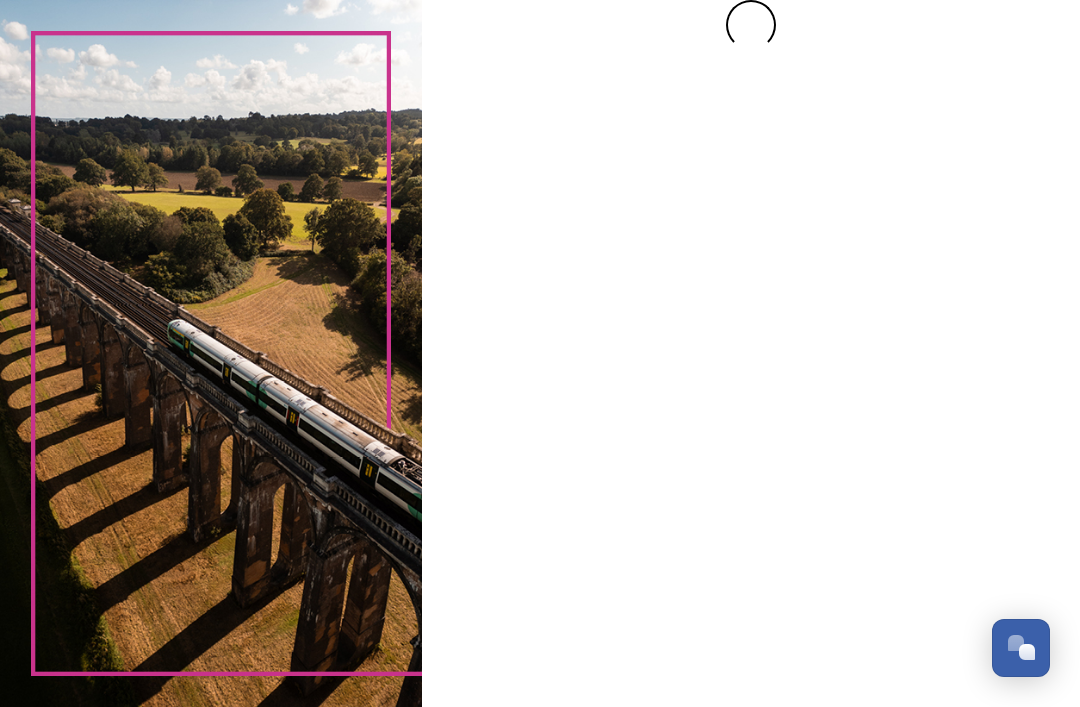scroll, scrollTop: 0, scrollLeft: 0, axis: both 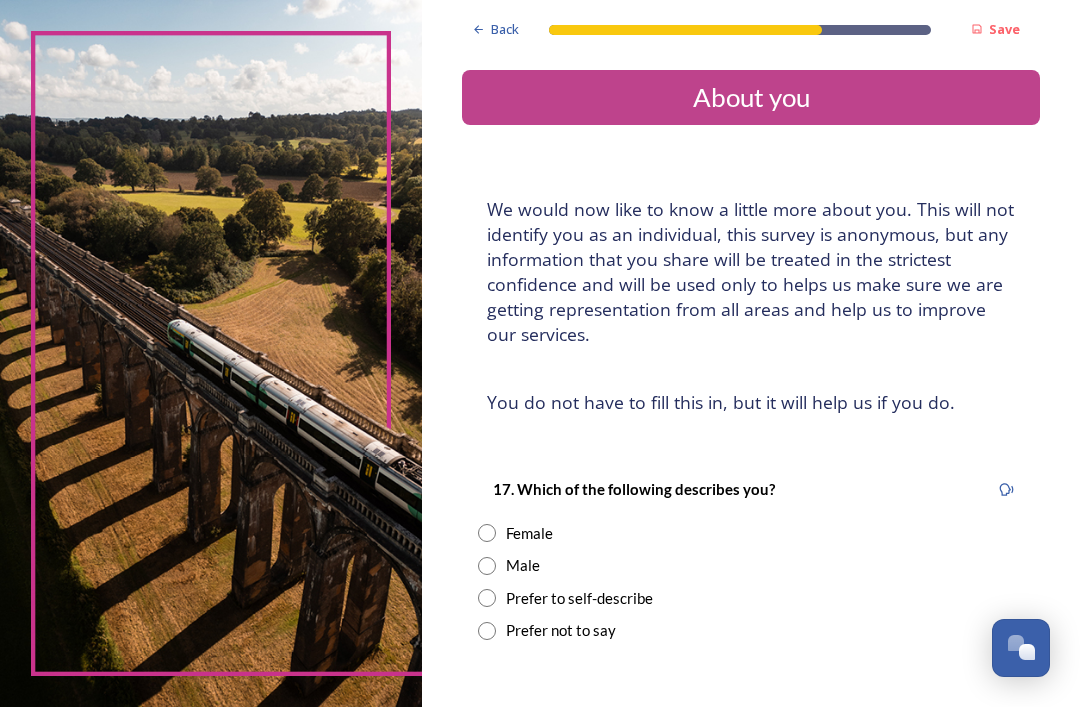 click at bounding box center [487, 566] 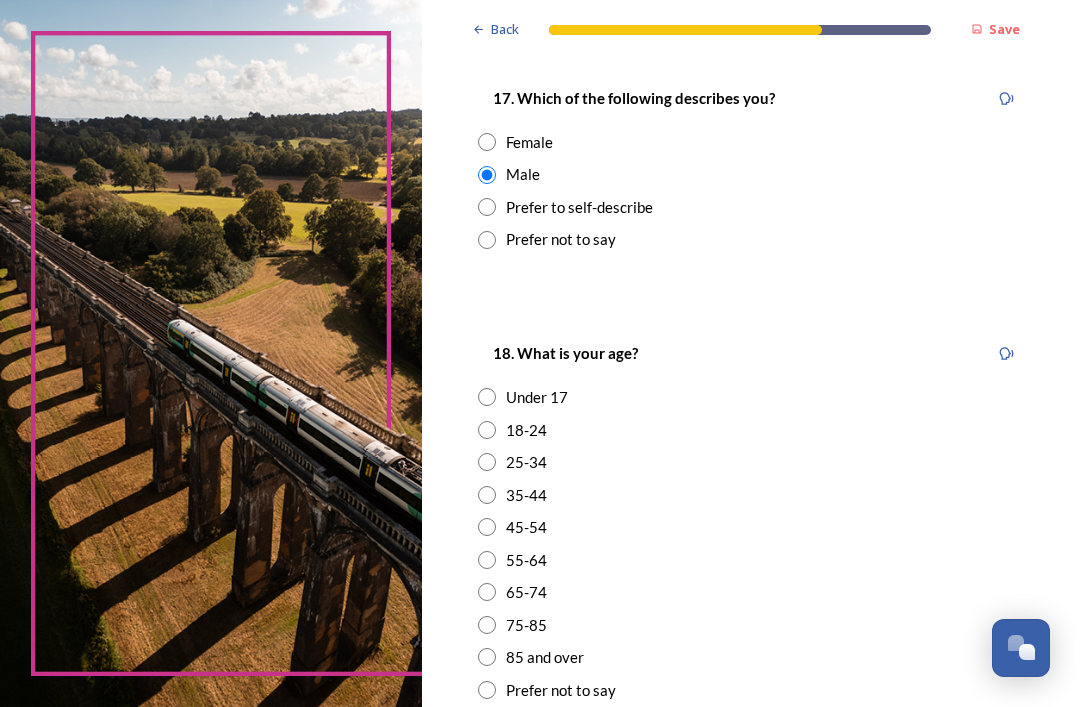 scroll, scrollTop: 399, scrollLeft: 0, axis: vertical 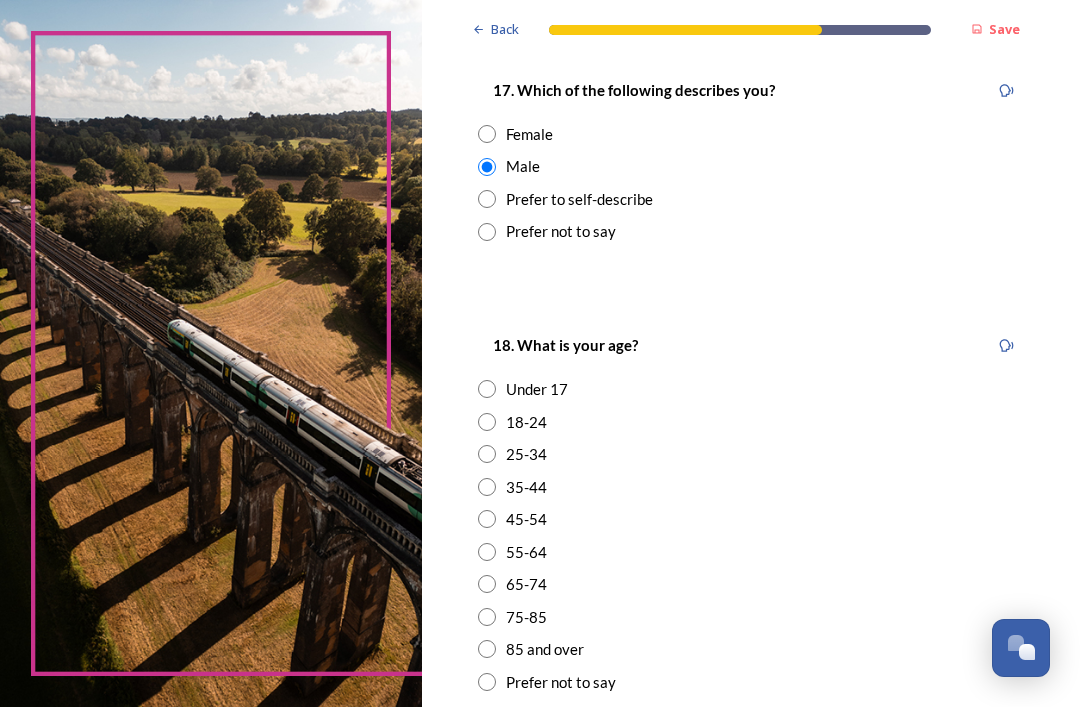 click on "65-74" at bounding box center (751, 584) 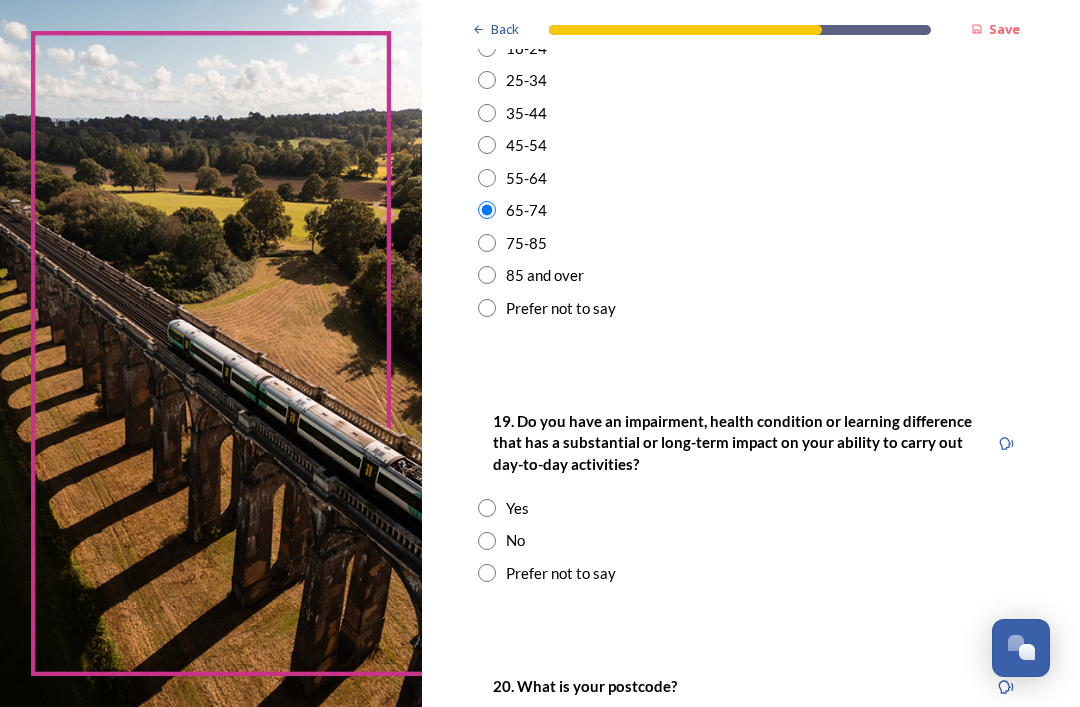scroll, scrollTop: 775, scrollLeft: 0, axis: vertical 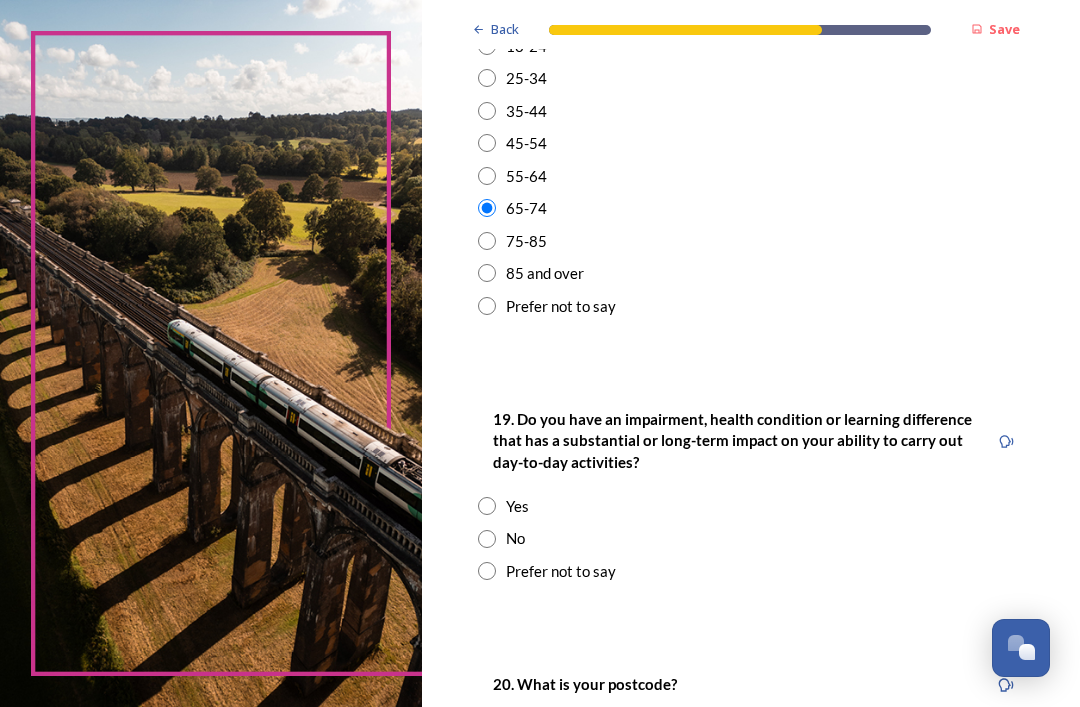 click at bounding box center [487, 539] 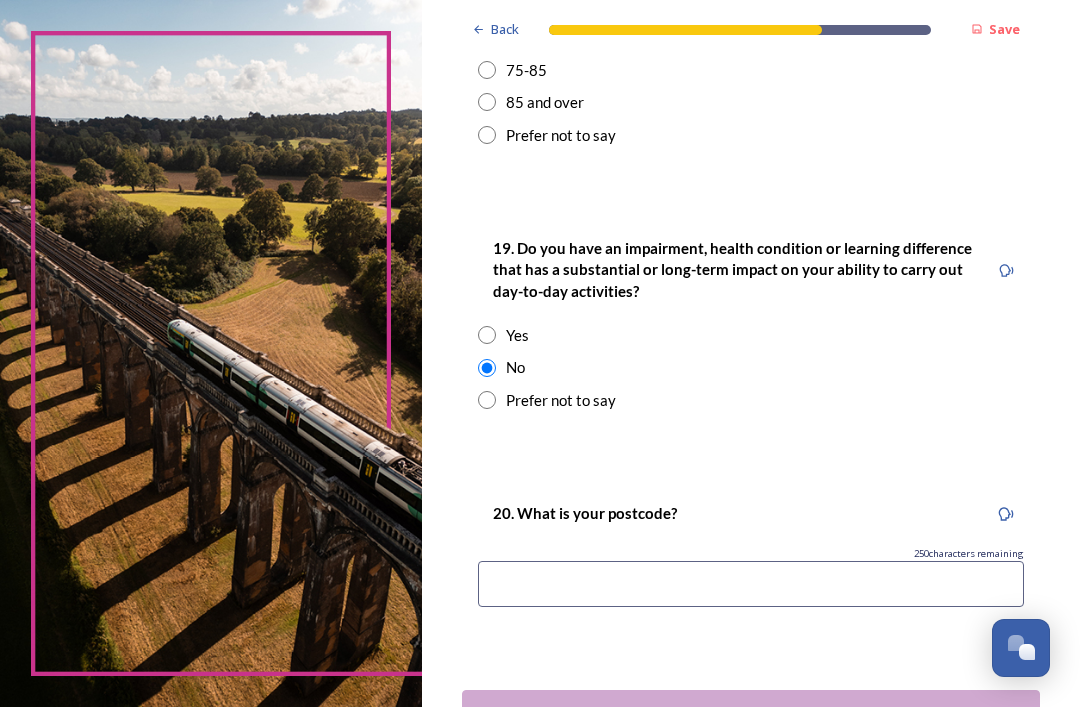 scroll, scrollTop: 946, scrollLeft: 0, axis: vertical 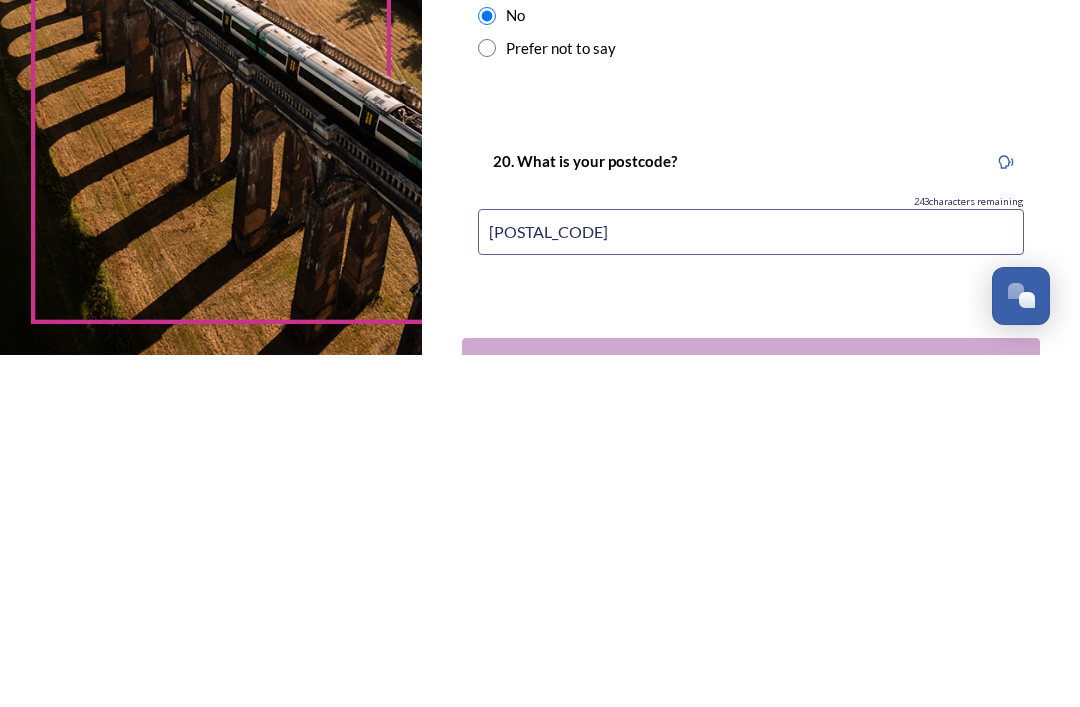 type on "[POSTAL_CODE]" 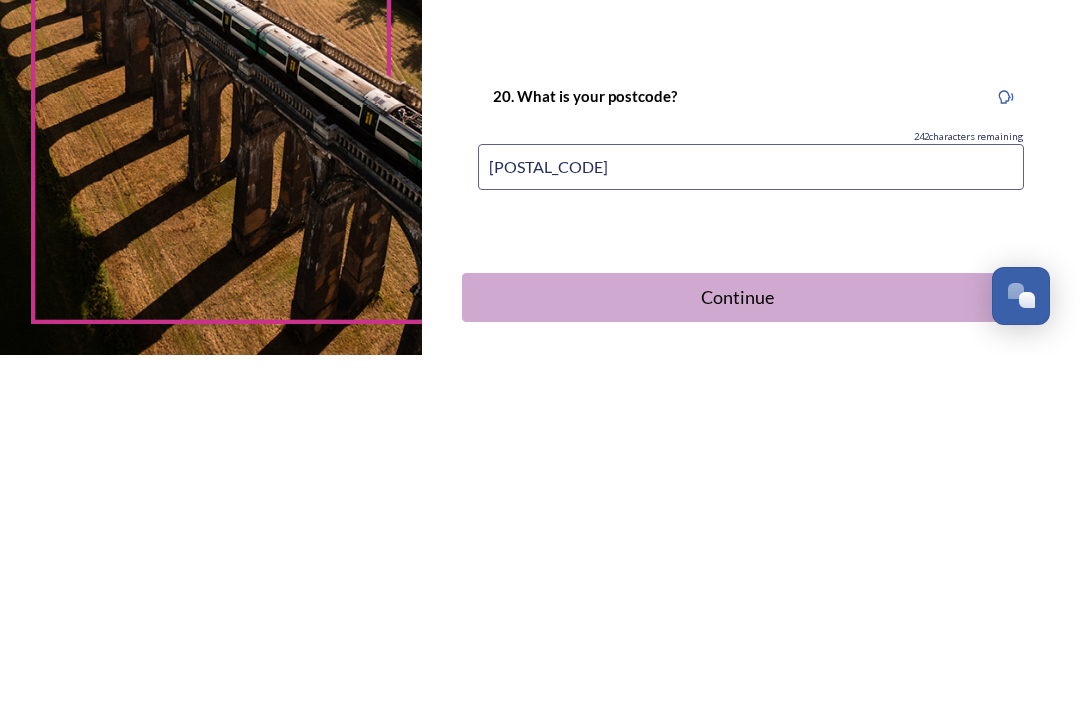scroll, scrollTop: 1010, scrollLeft: 0, axis: vertical 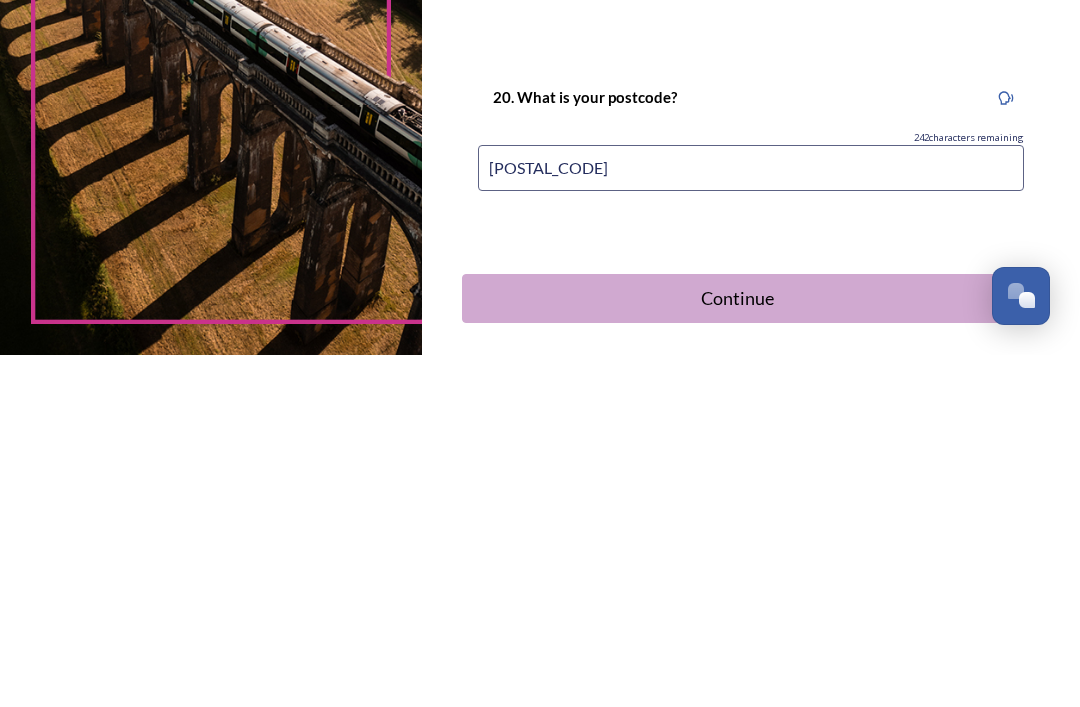 click on "Continue" at bounding box center (737, 650) 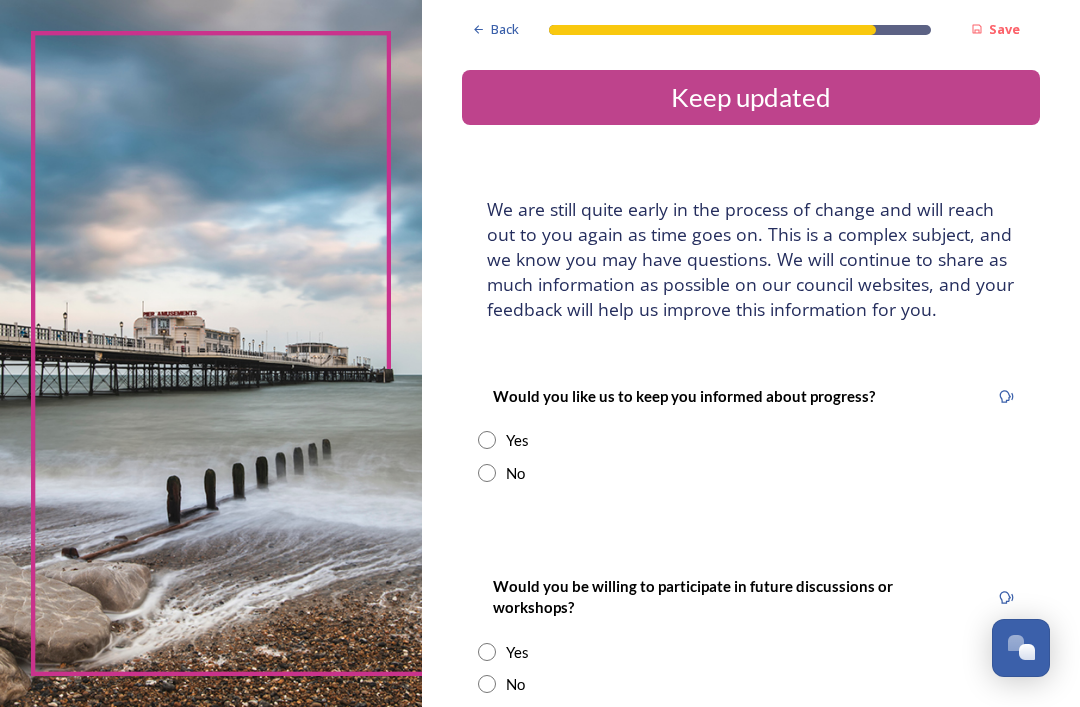 click at bounding box center (487, 473) 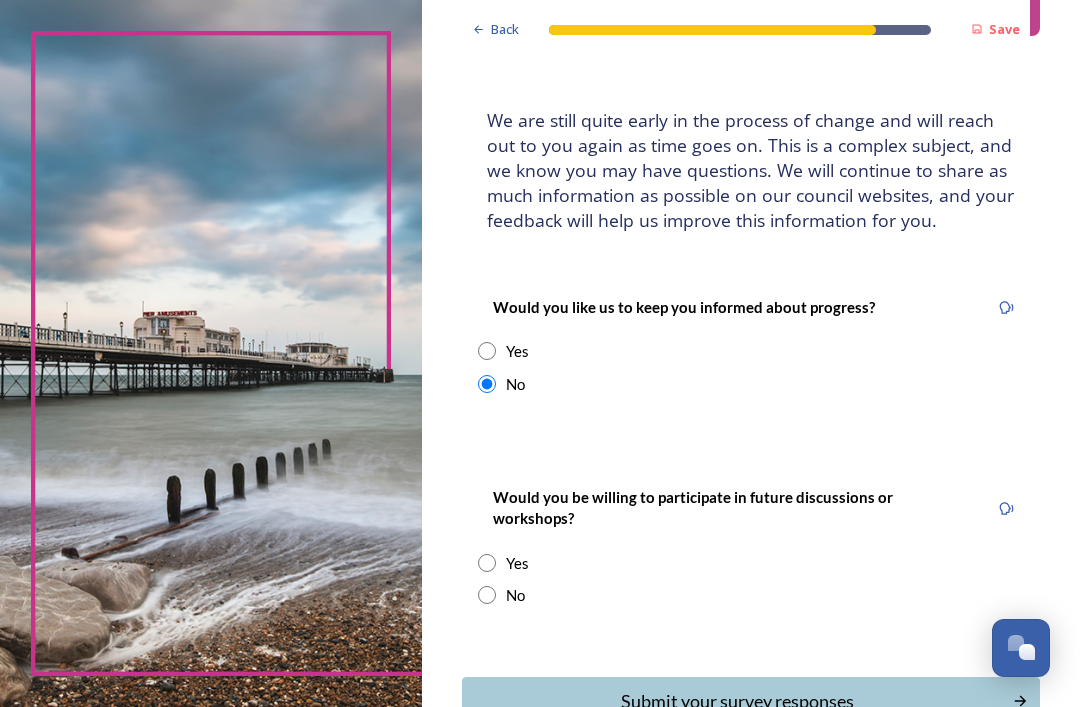 scroll, scrollTop: 101, scrollLeft: 0, axis: vertical 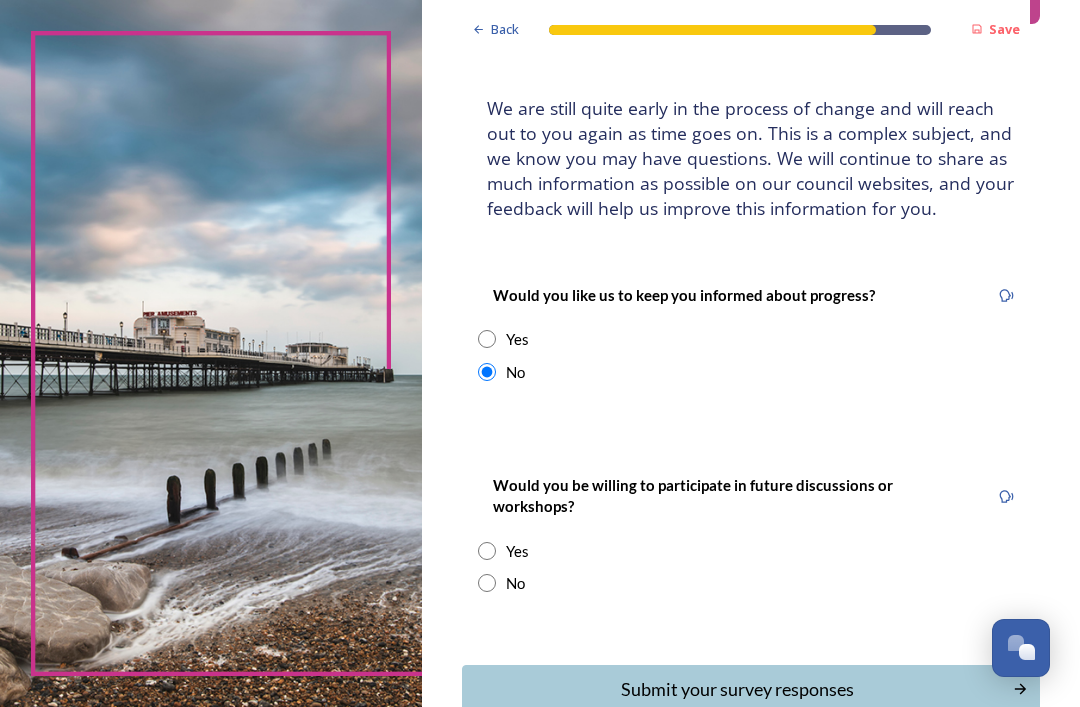 click at bounding box center [487, 583] 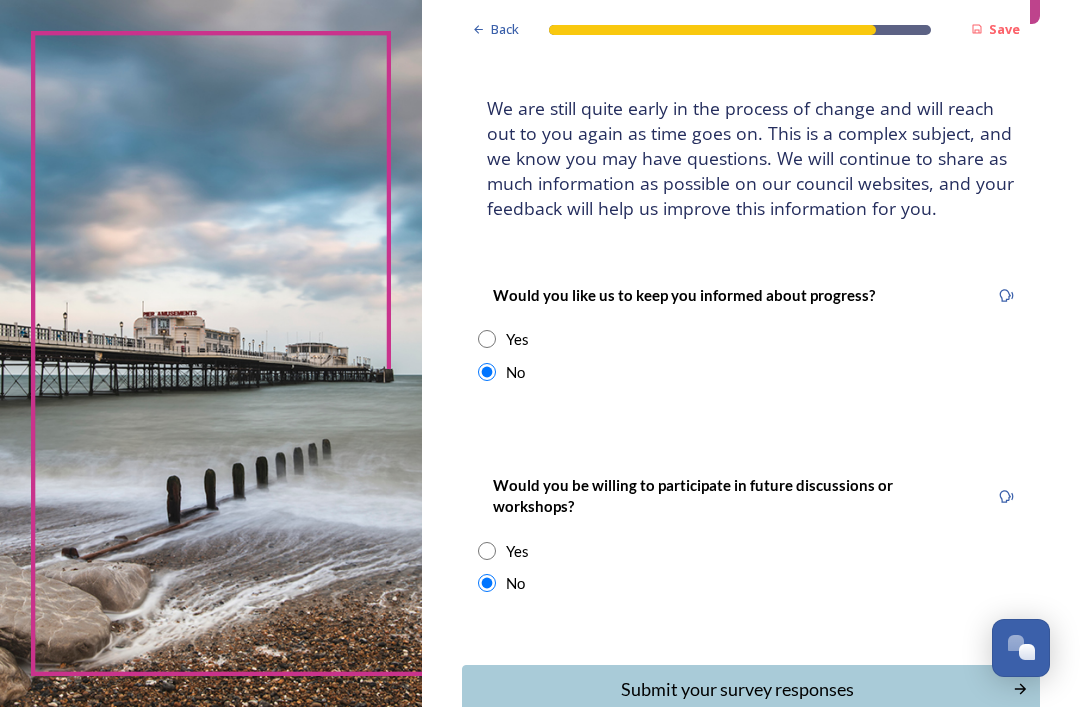 click on "Submit your survey responses" at bounding box center (737, 689) 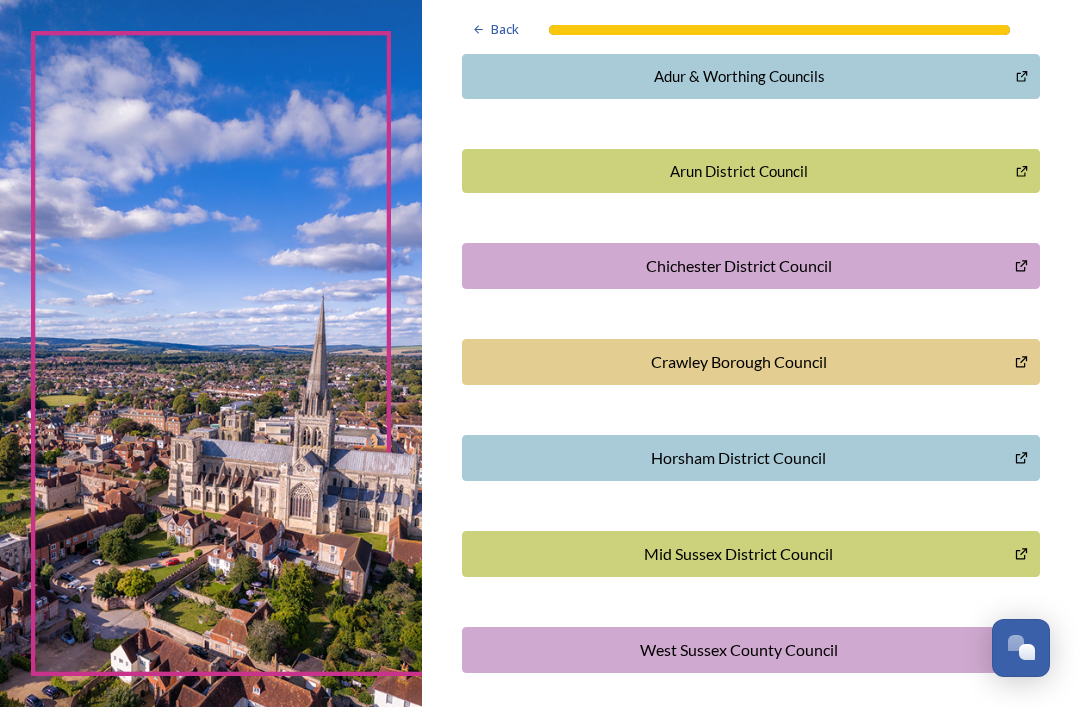 scroll, scrollTop: 523, scrollLeft: 0, axis: vertical 